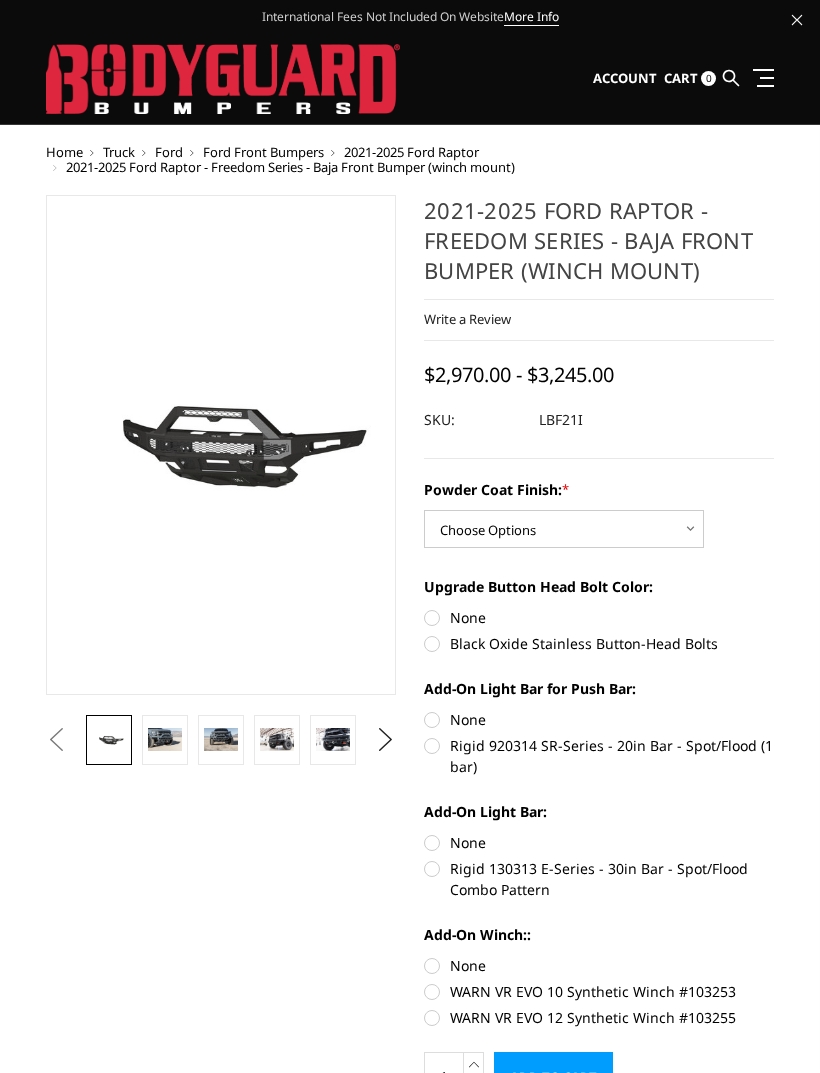scroll, scrollTop: 0, scrollLeft: 0, axis: both 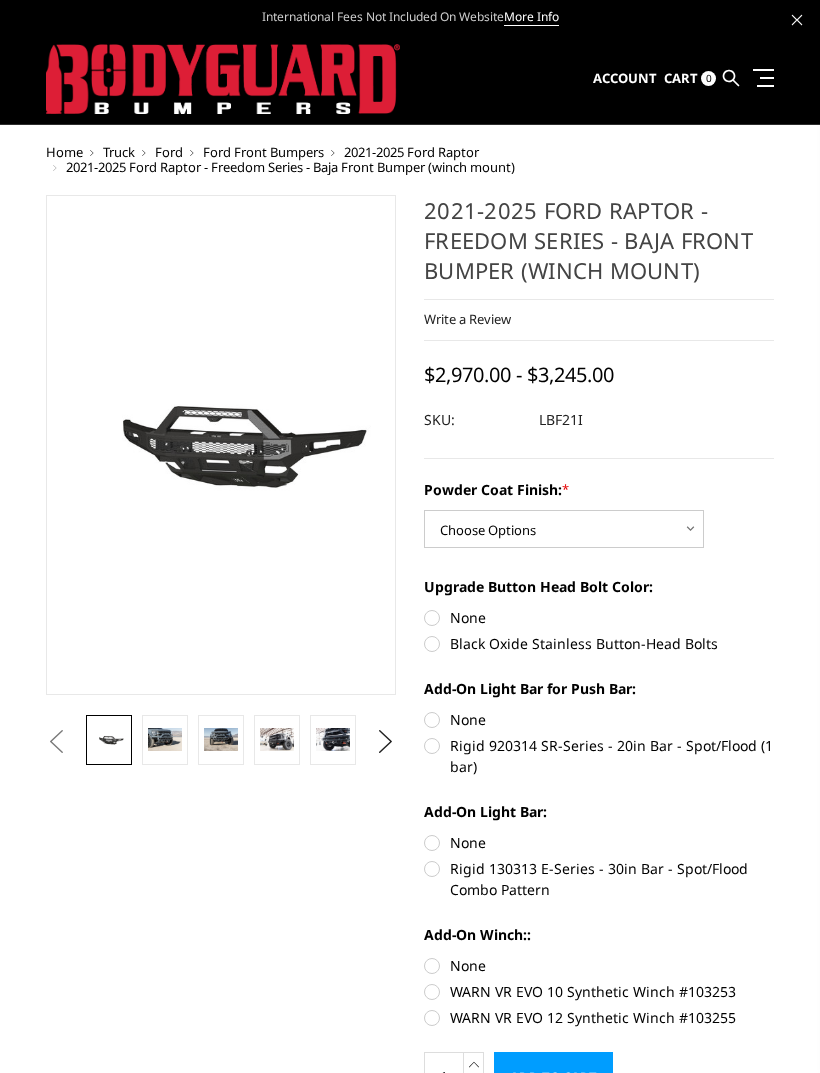 click on "Ford Front Bumpers" at bounding box center [263, 152] 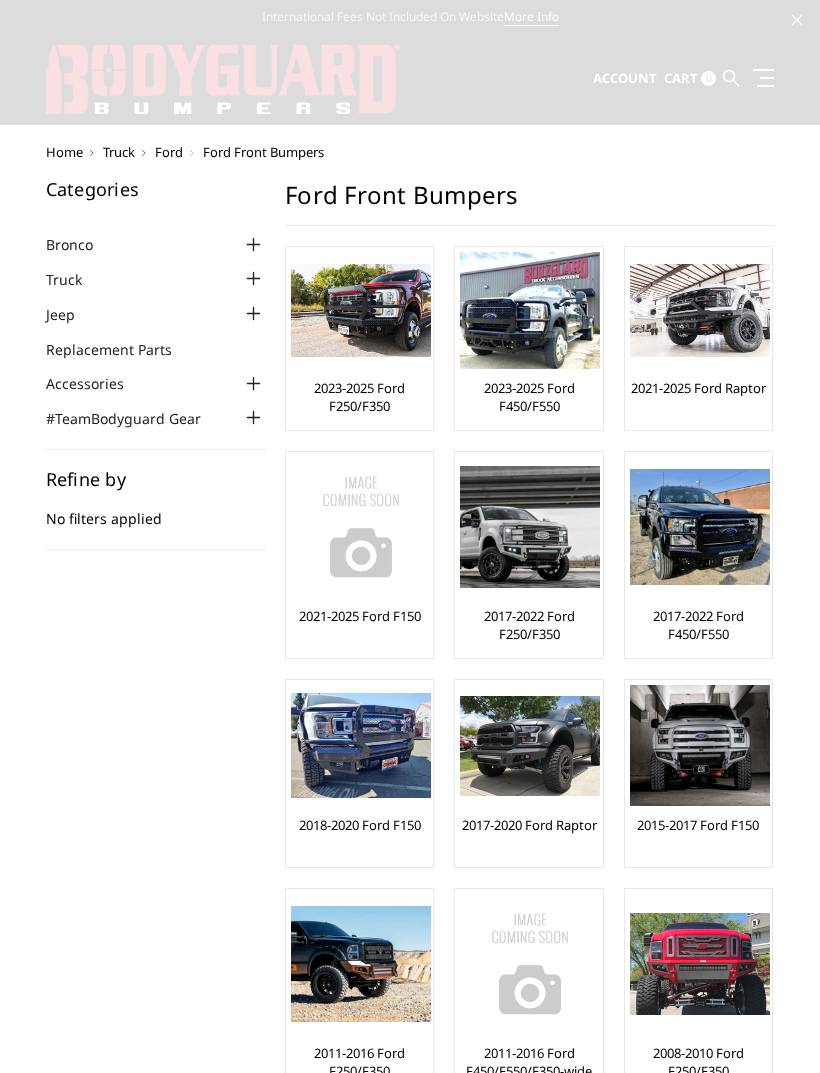 scroll, scrollTop: 0, scrollLeft: 0, axis: both 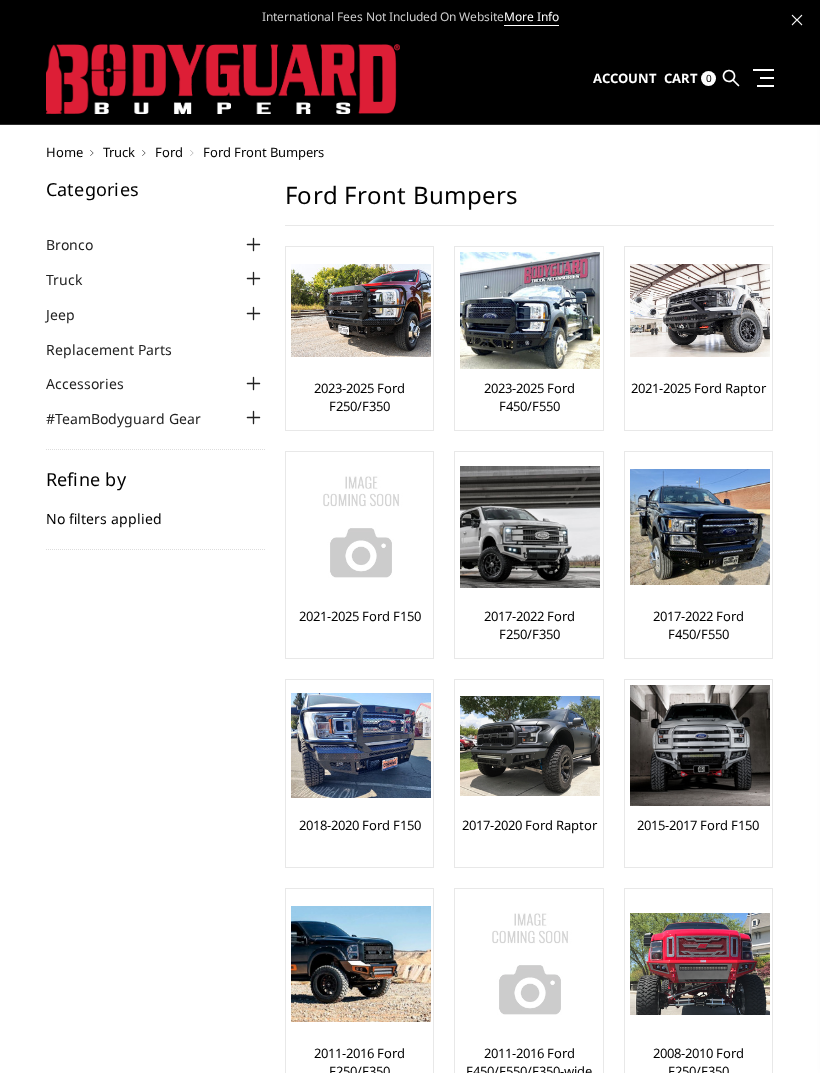 click at bounding box center [361, 311] 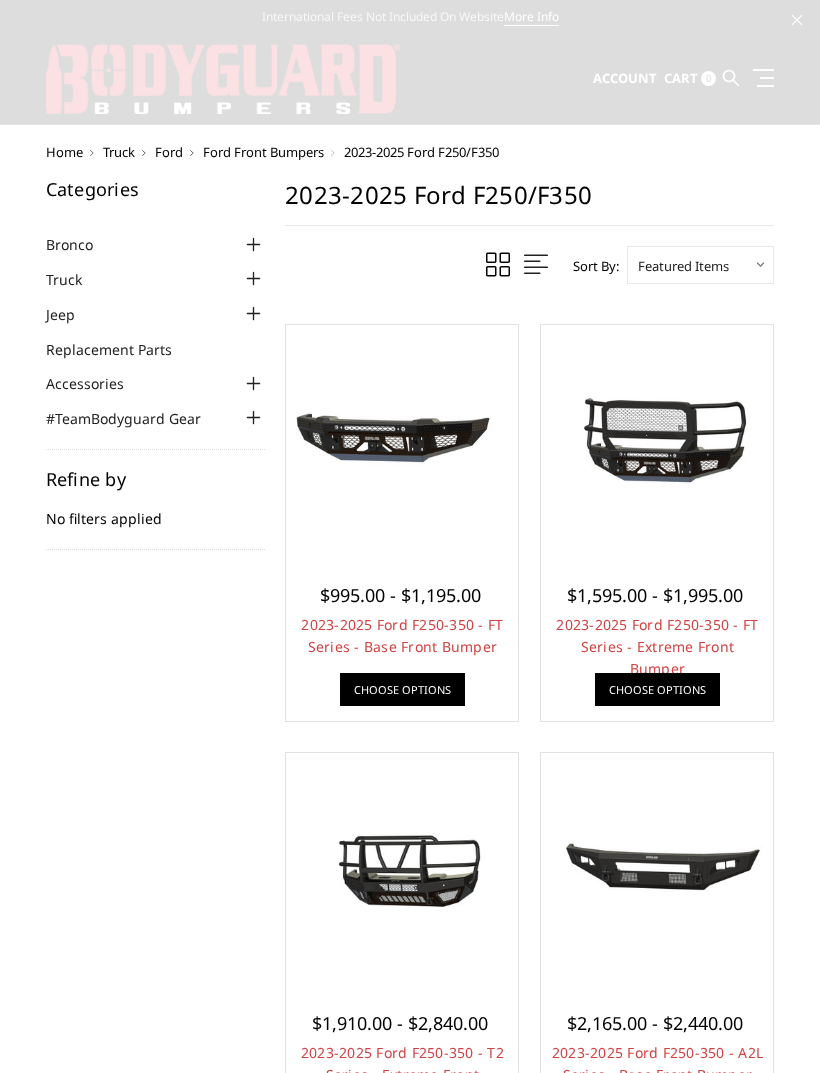 scroll, scrollTop: 0, scrollLeft: 0, axis: both 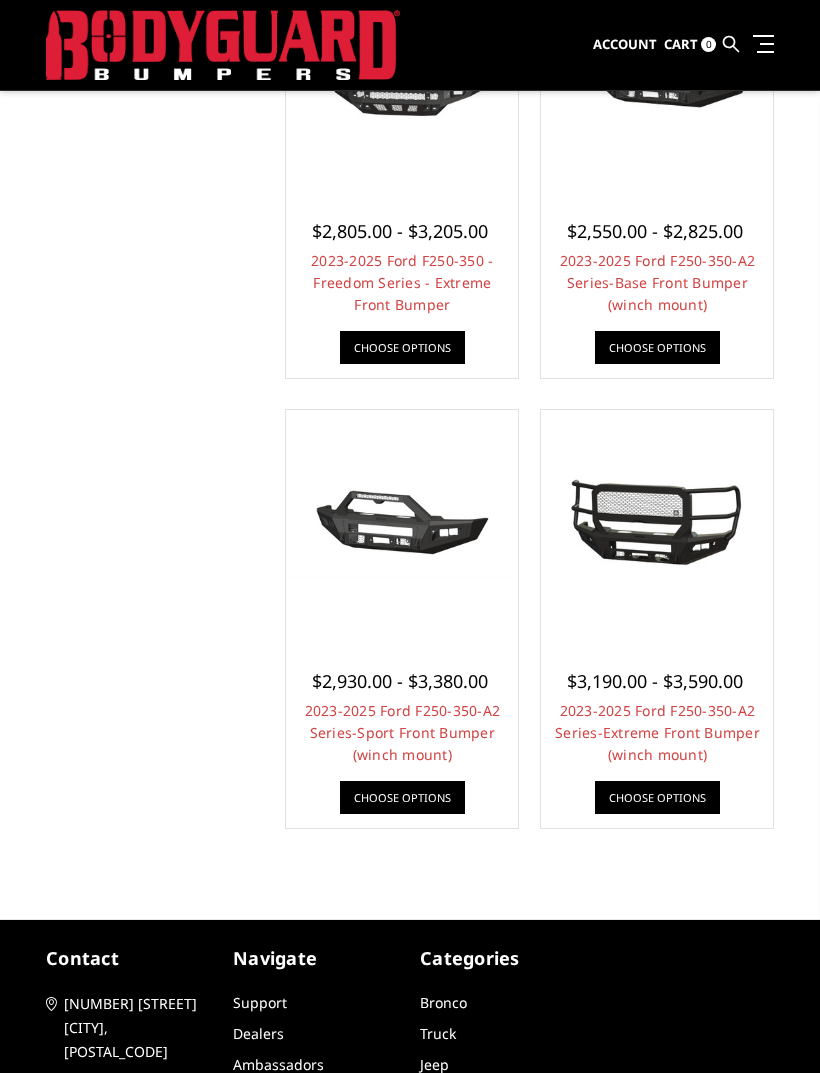click at bounding box center (402, 526) 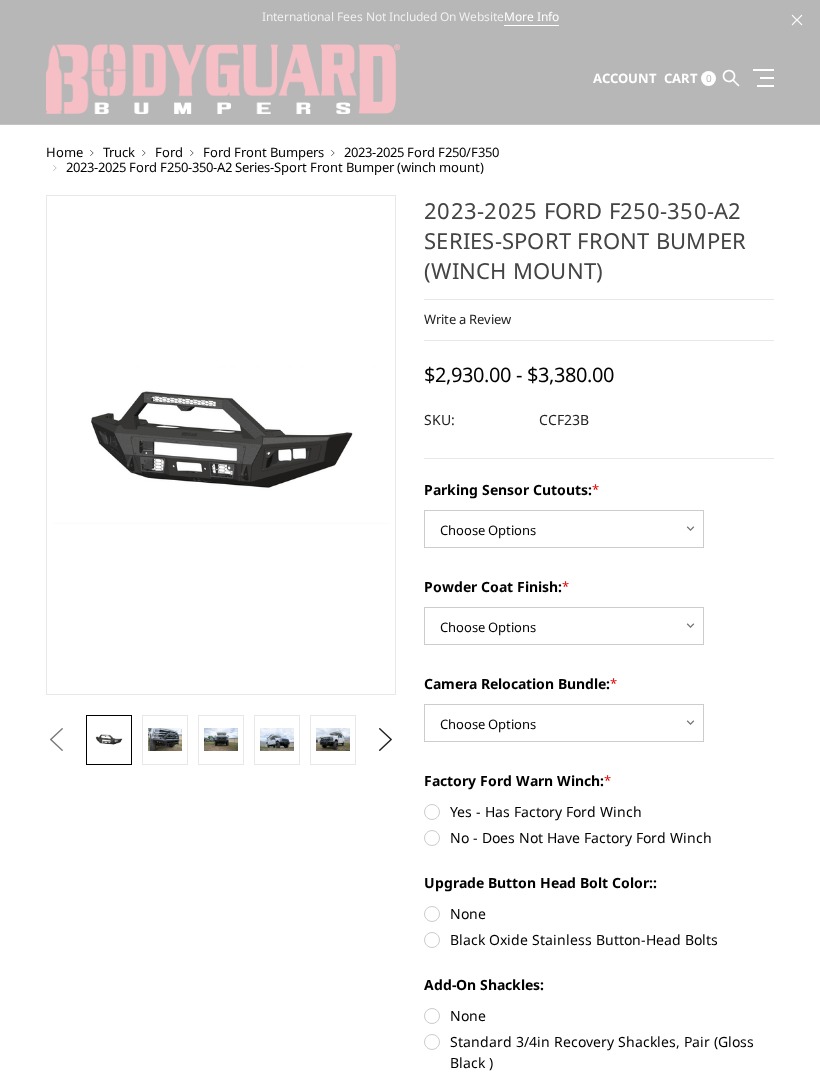 scroll, scrollTop: 0, scrollLeft: 0, axis: both 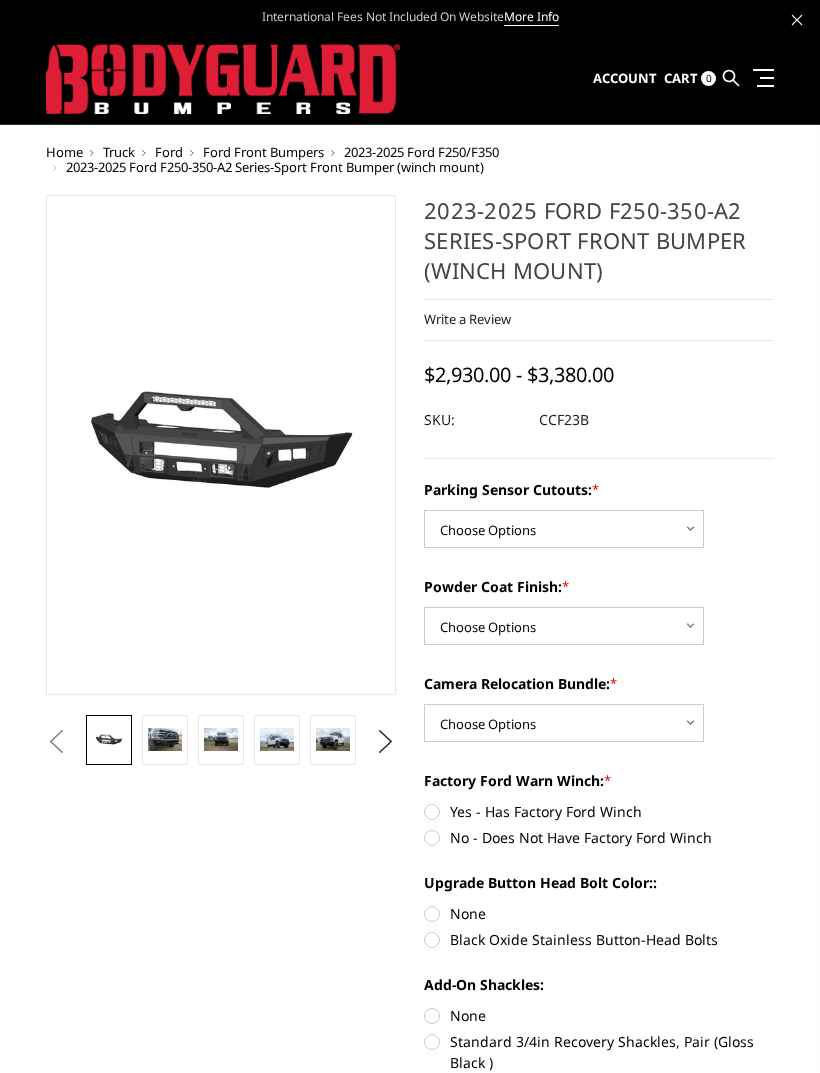 click at bounding box center (165, 740) 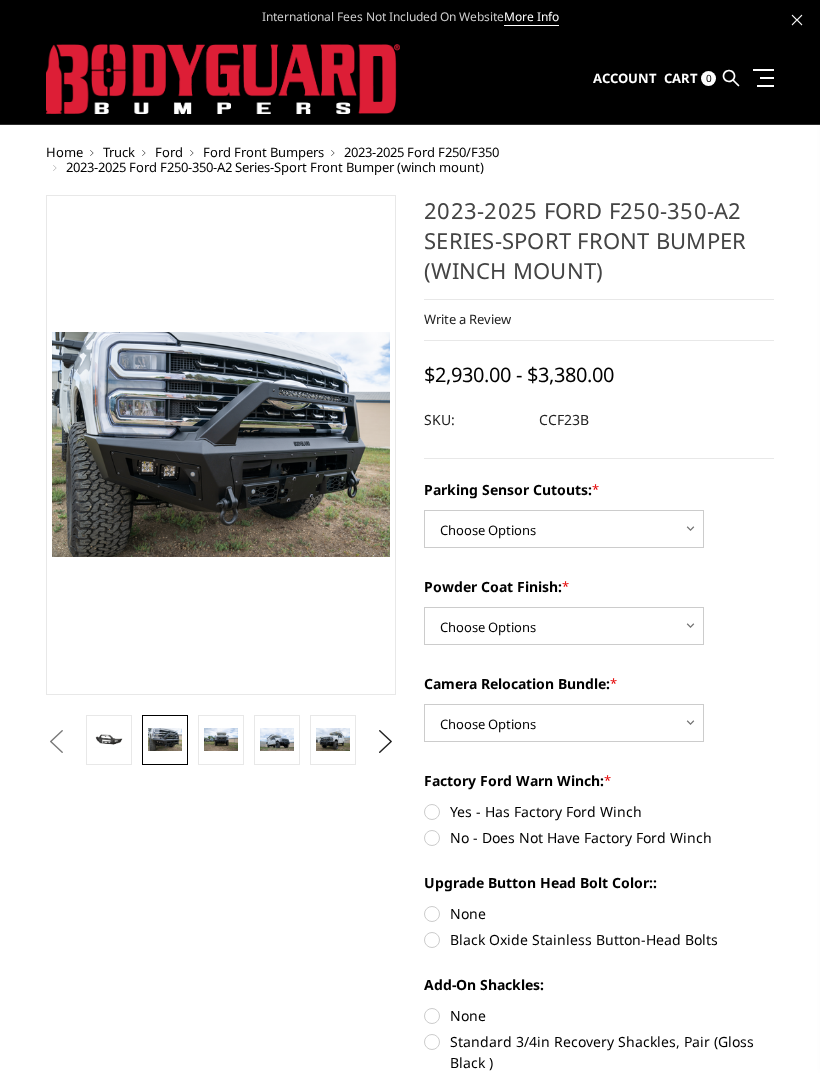 click at bounding box center [277, 740] 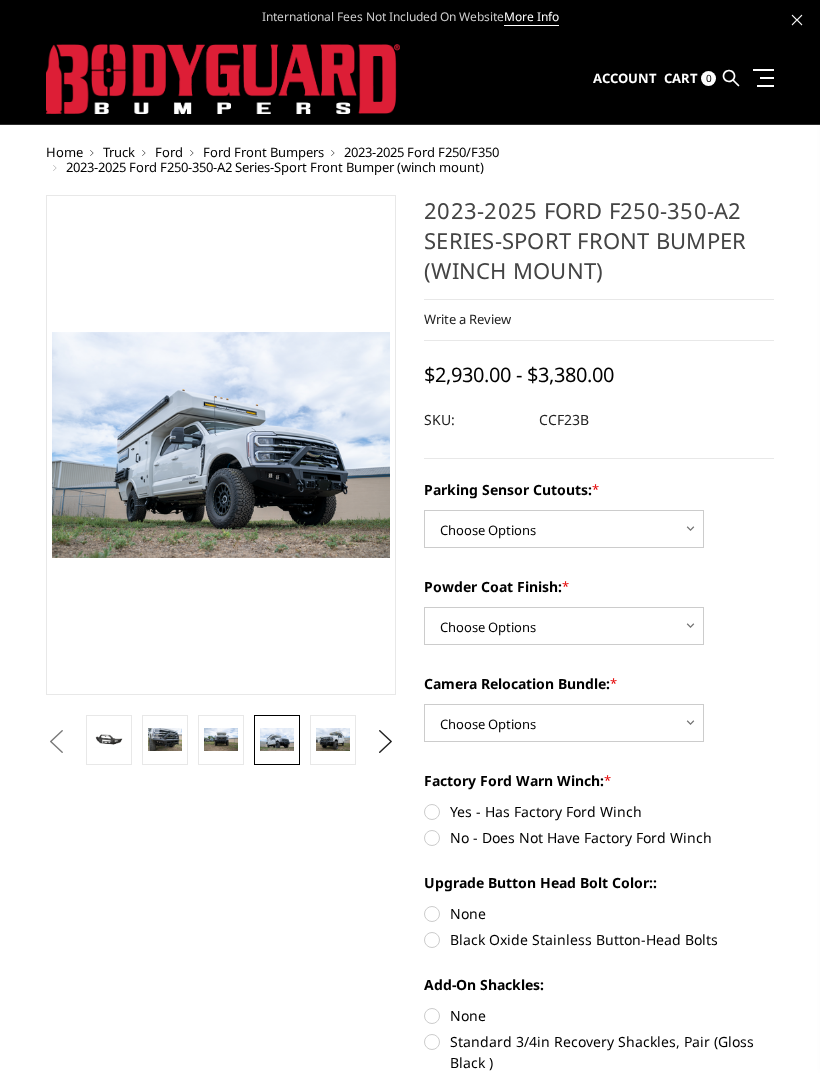 click at bounding box center [277, 740] 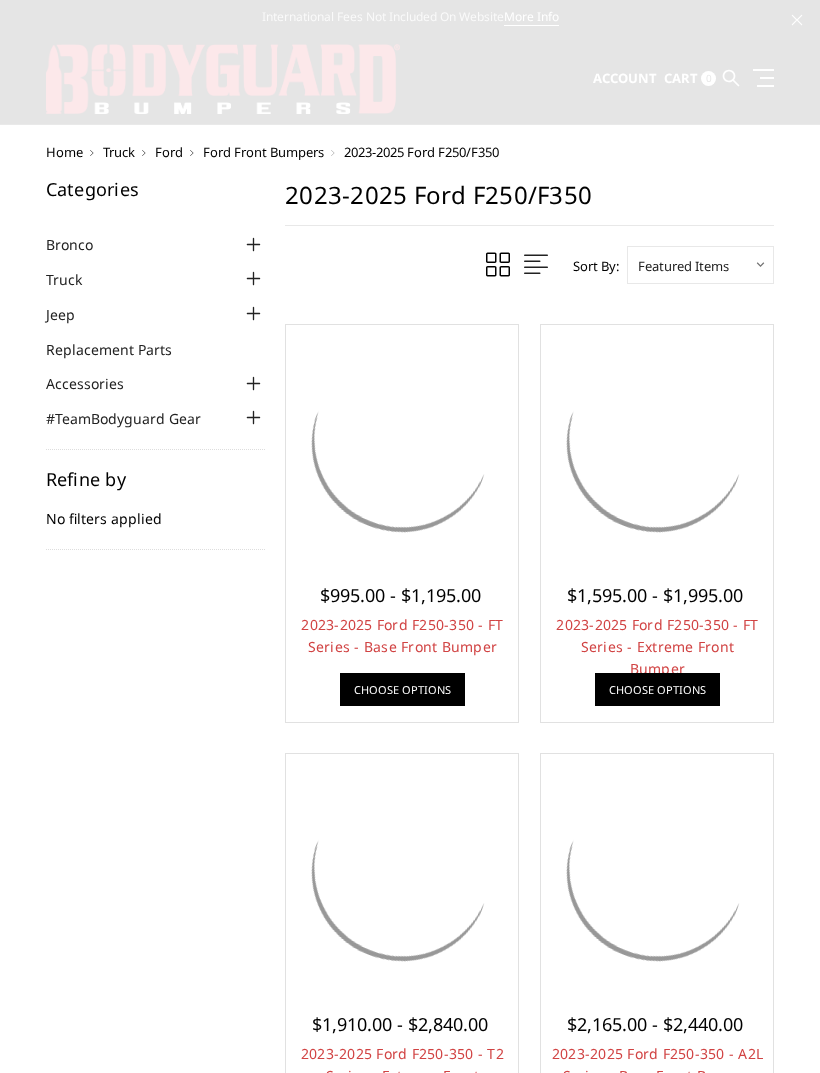 scroll, scrollTop: 1704, scrollLeft: 0, axis: vertical 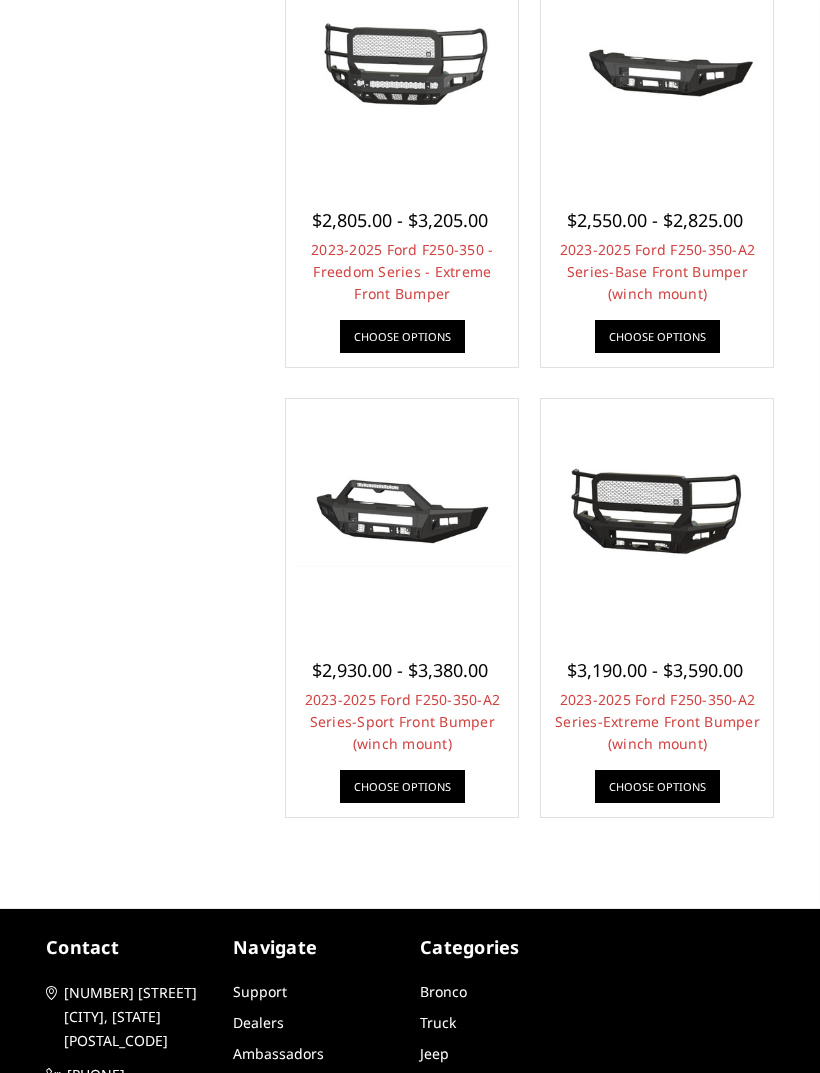 click at bounding box center (657, 515) 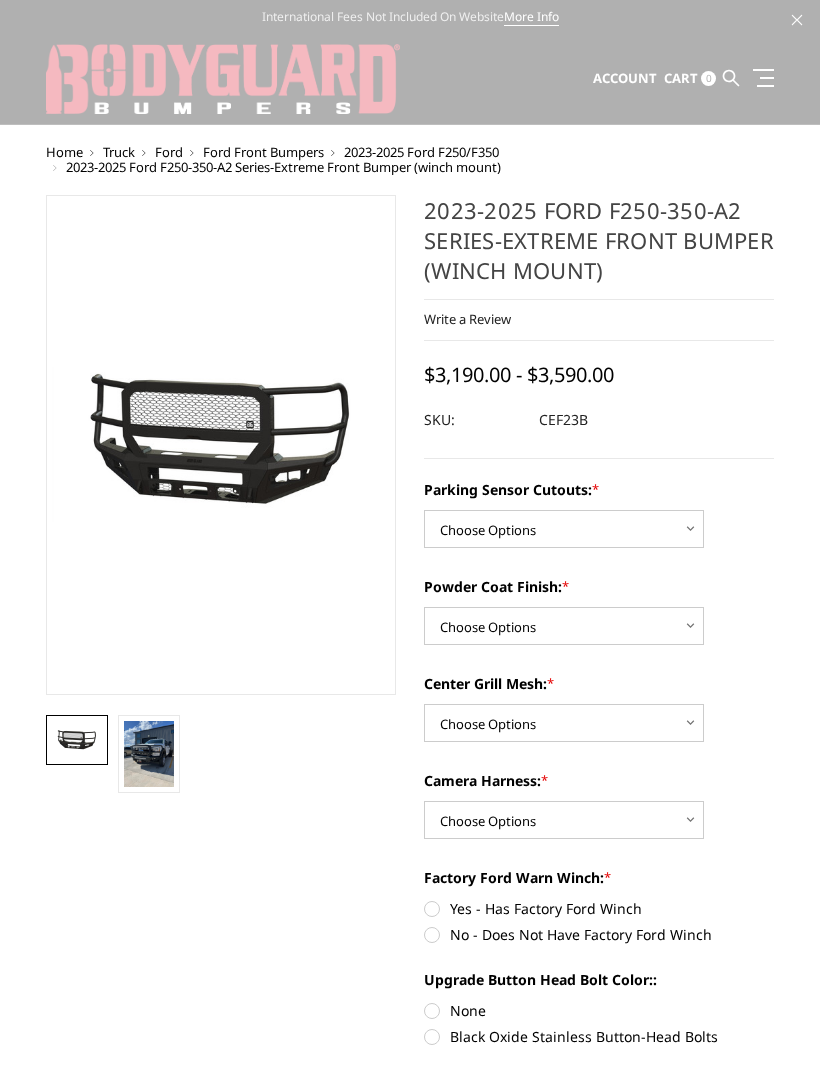 scroll, scrollTop: 0, scrollLeft: 0, axis: both 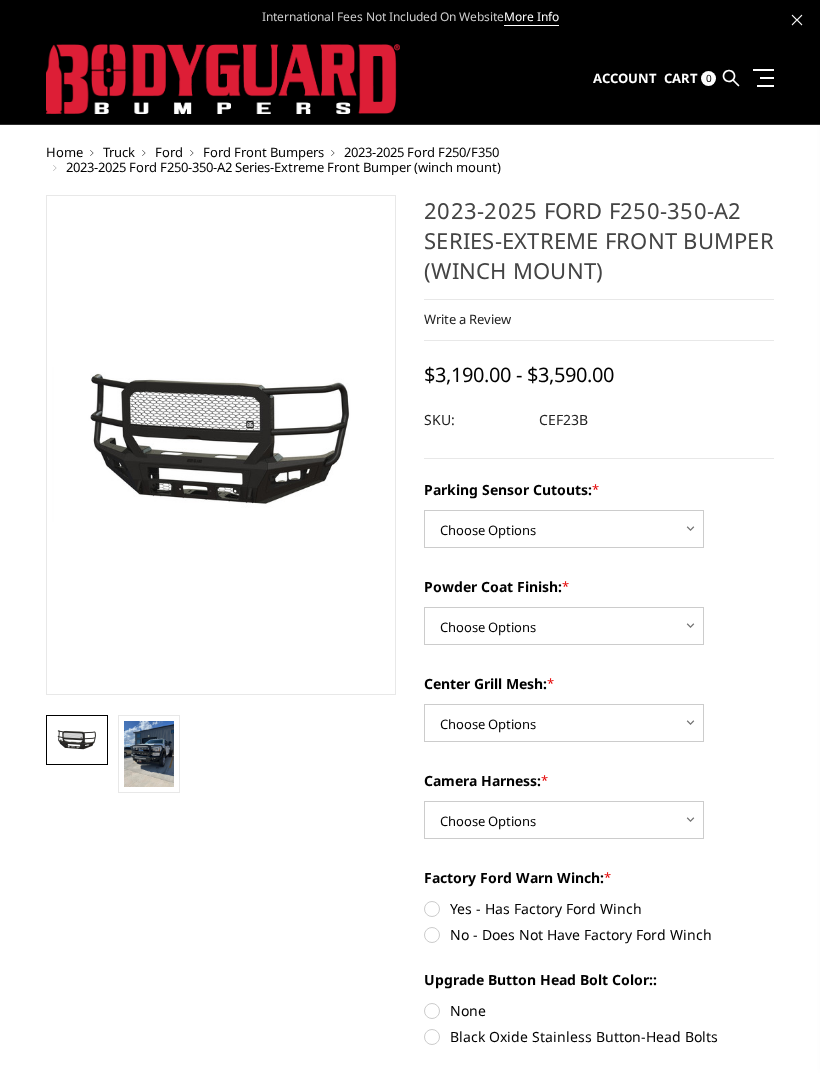 click at bounding box center [149, 754] 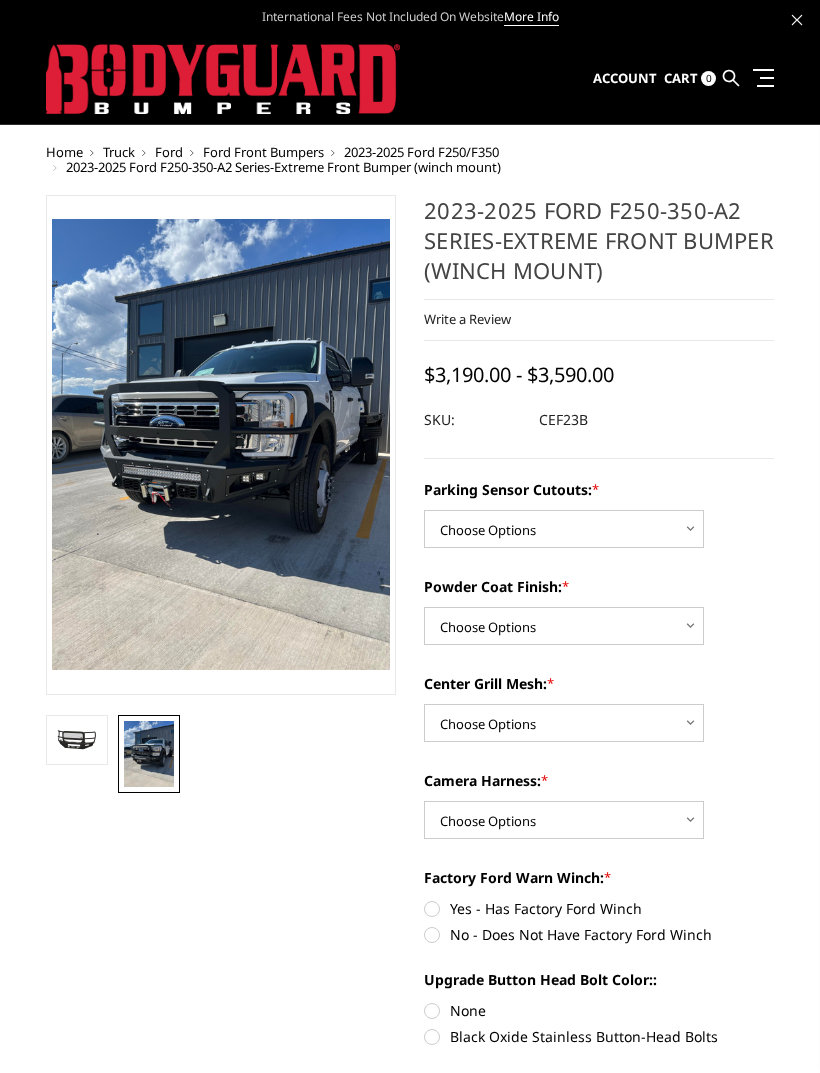 click at bounding box center [77, 740] 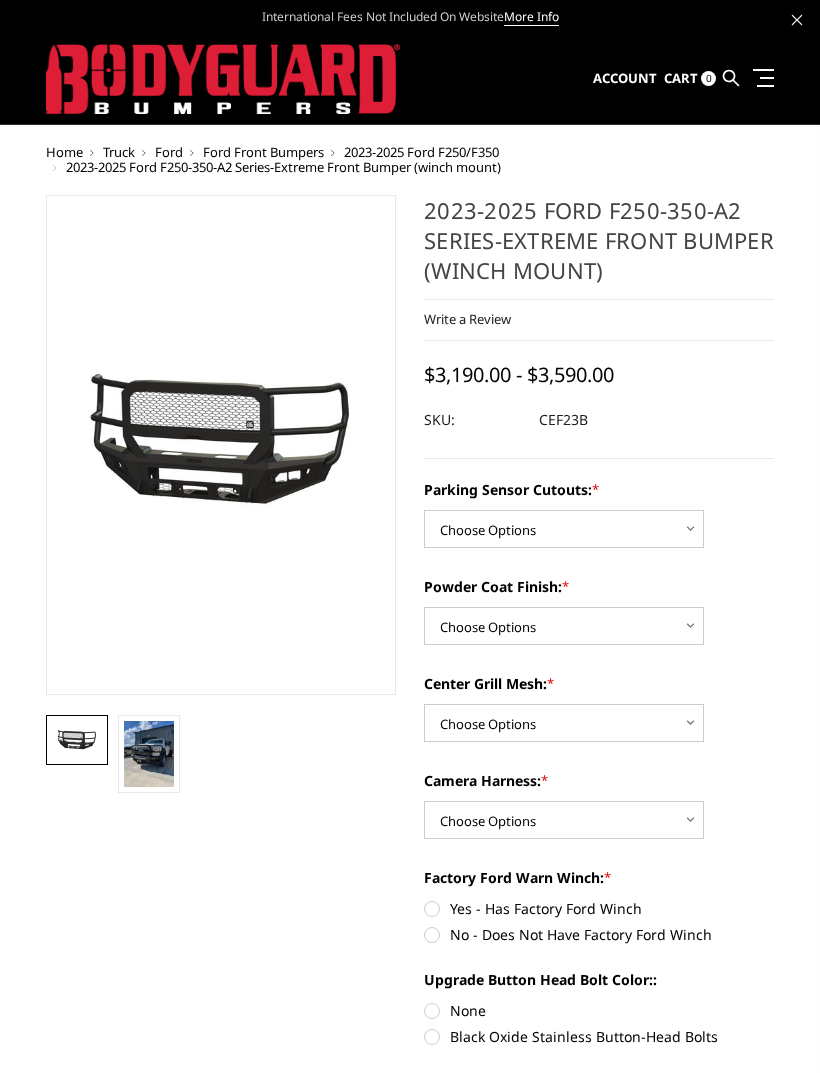 click at bounding box center [149, 754] 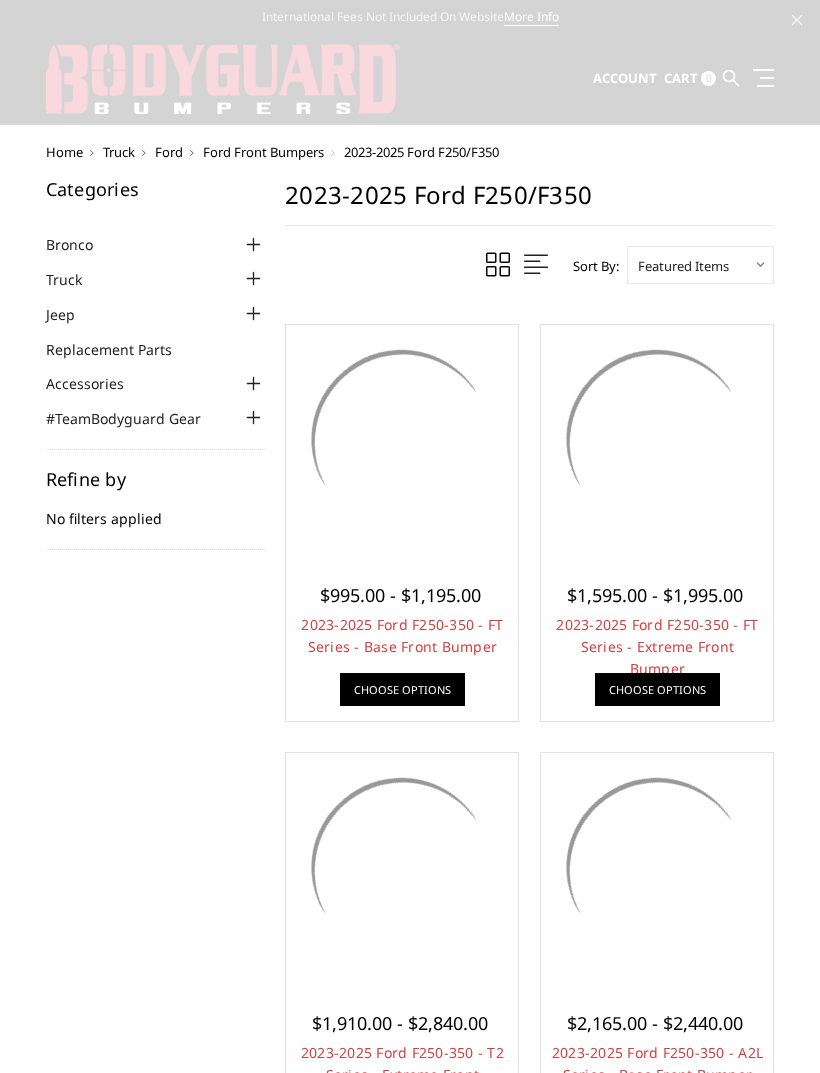 scroll, scrollTop: 1704, scrollLeft: 0, axis: vertical 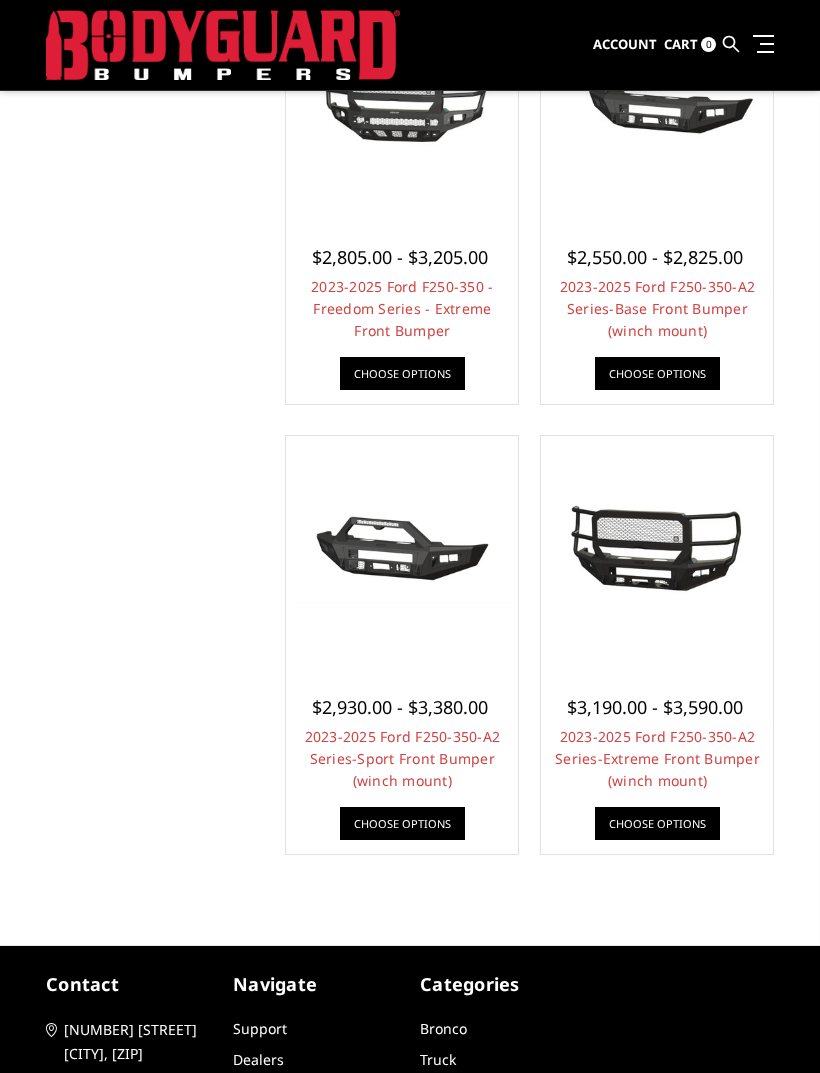 click on "2023-2025 Ford F250-350-A2 Series-Base Front Bumper (winch mount)" at bounding box center (658, 308) 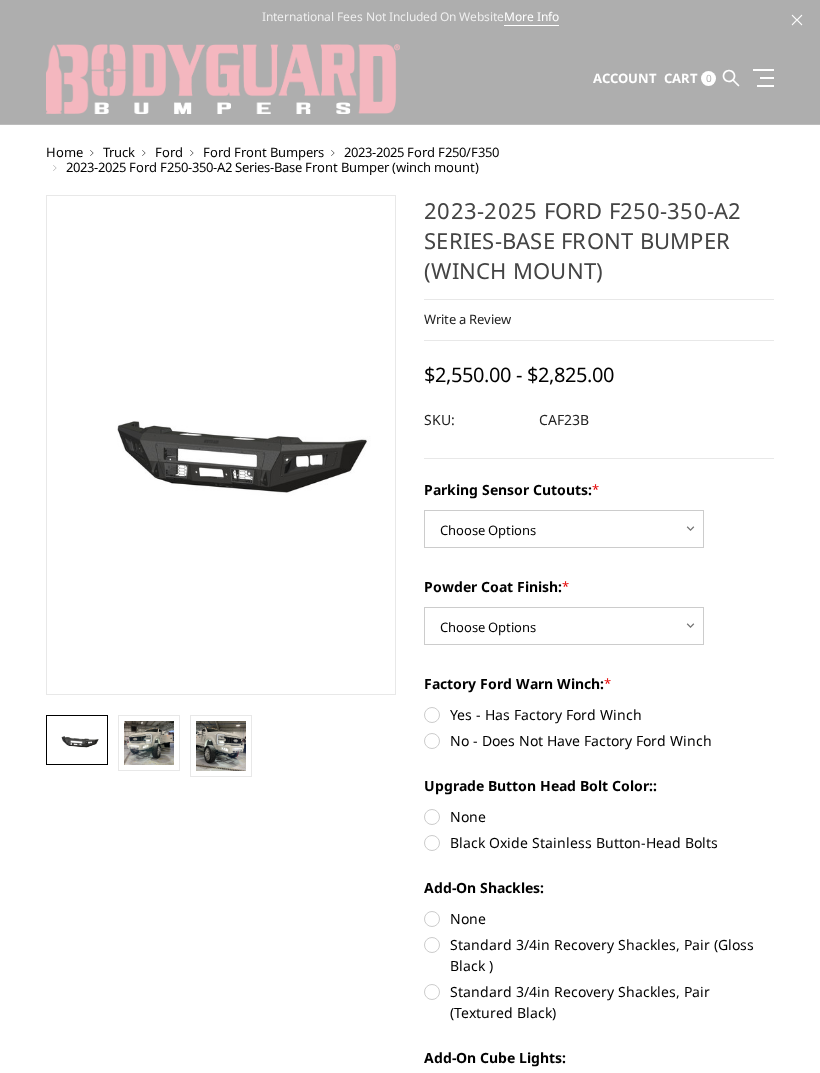scroll, scrollTop: 0, scrollLeft: 0, axis: both 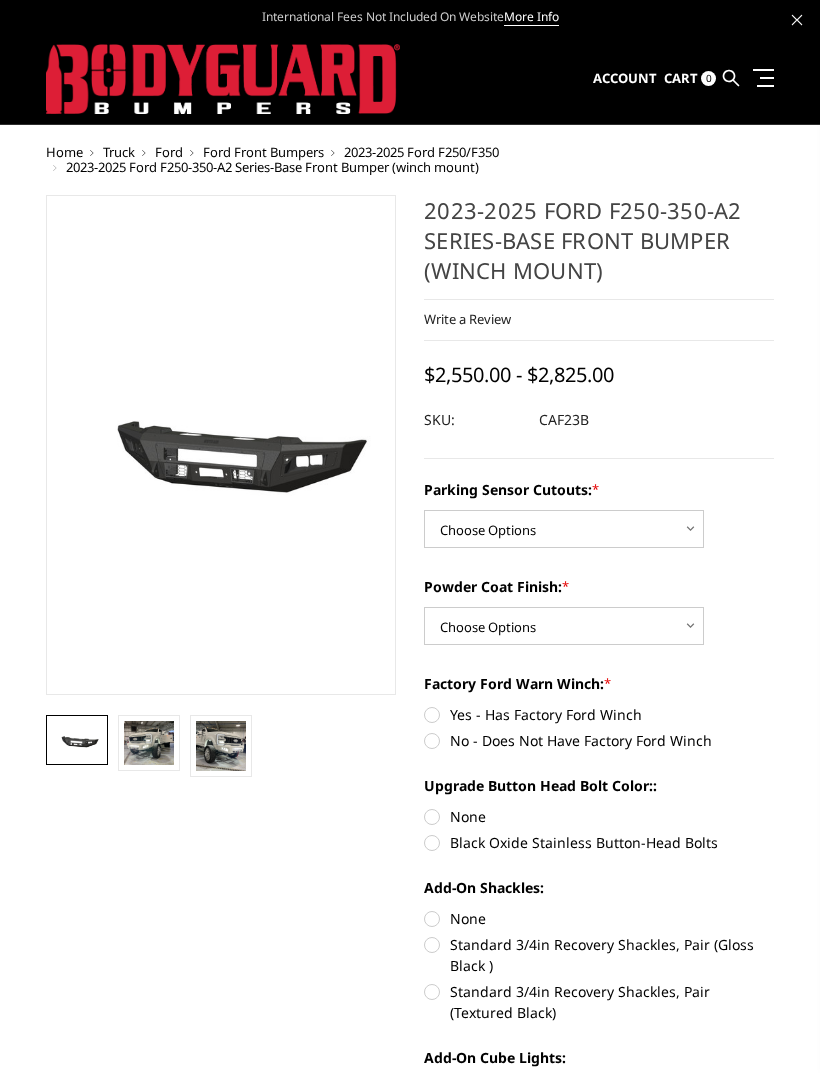 click at bounding box center [149, 743] 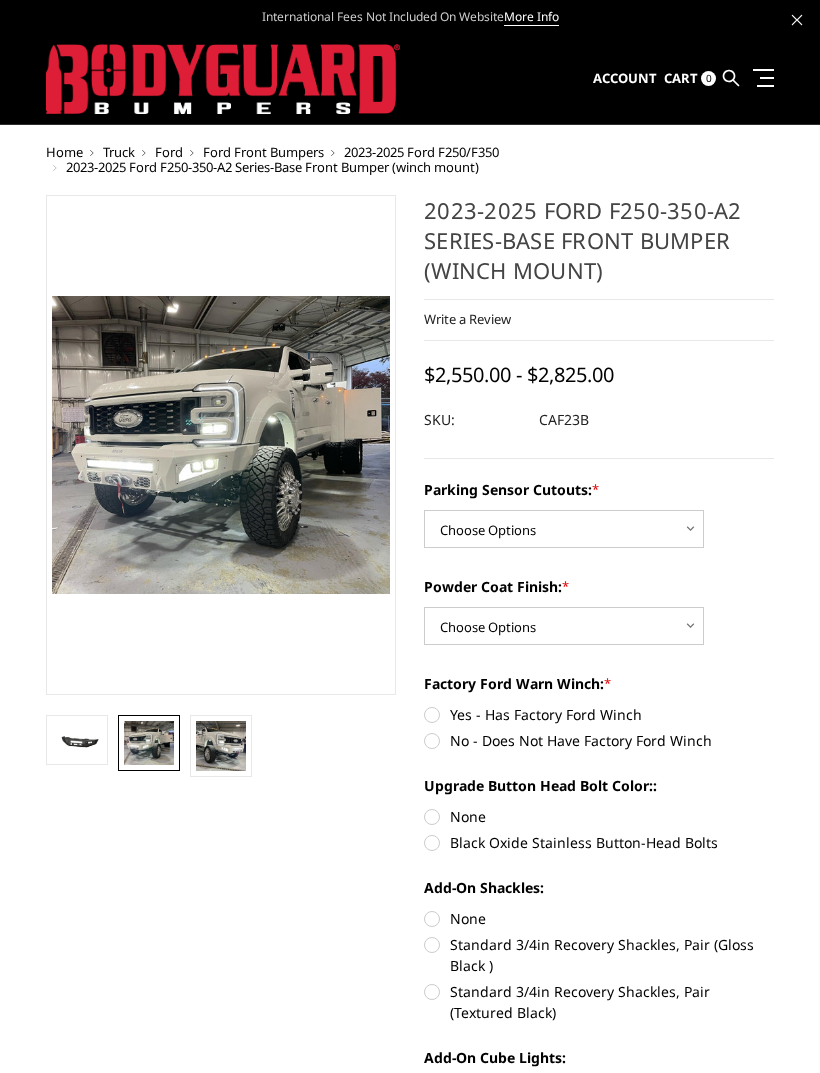 click at bounding box center (221, 746) 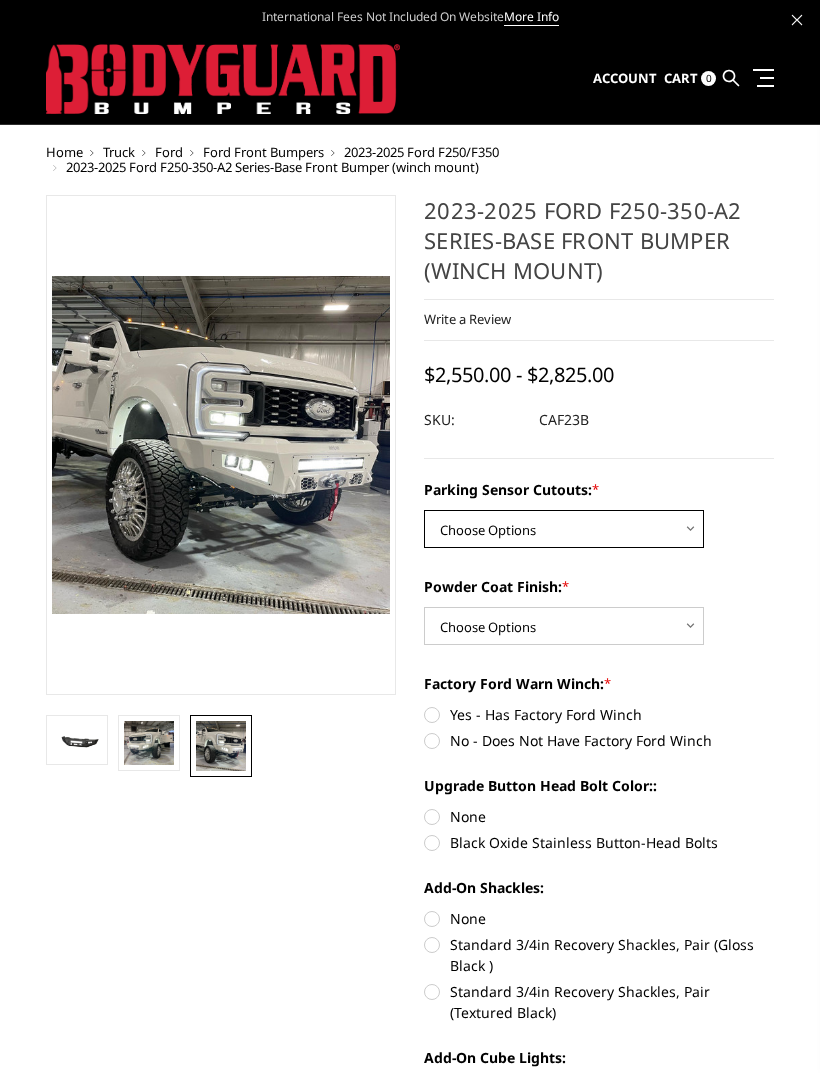 click on "Choose Options
No-Without Parking Sensor Cutouts
Yes-With Parking Sensor Cutouts" at bounding box center [564, 529] 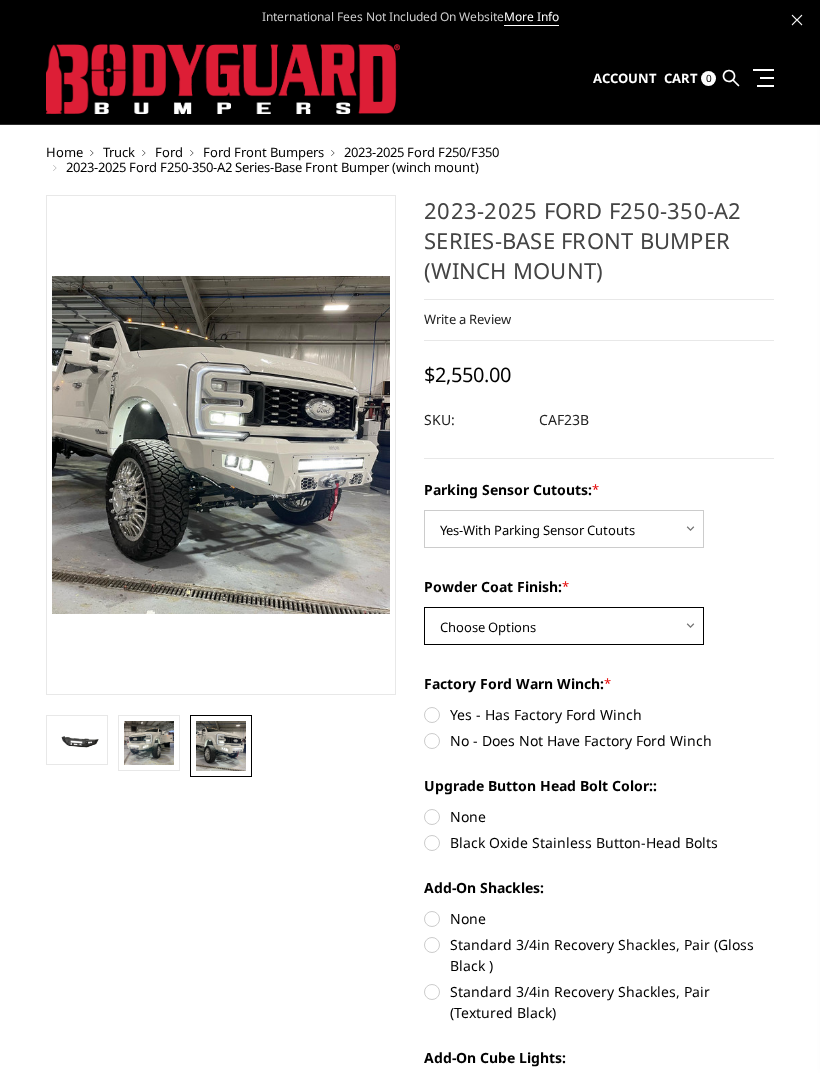 click on "Choose Options
Bare Metal
Textured Black Powder Coat" at bounding box center (564, 626) 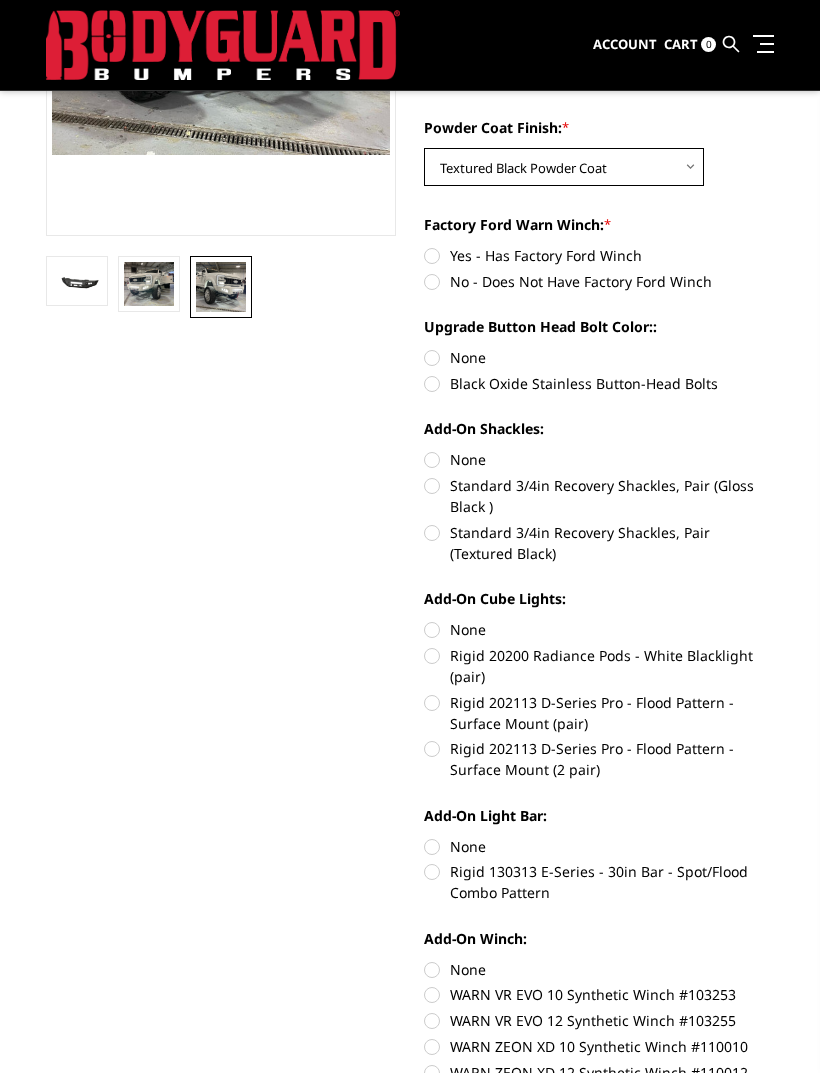 scroll, scrollTop: 0, scrollLeft: 0, axis: both 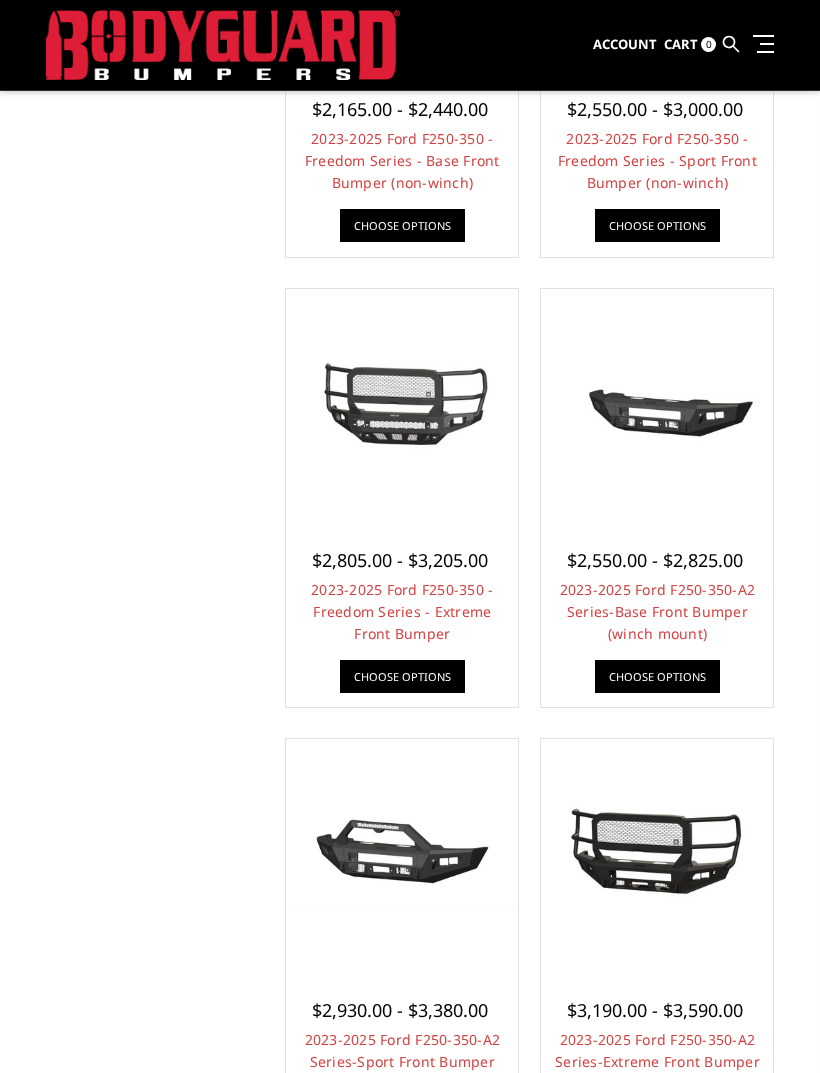 click at bounding box center [402, 404] 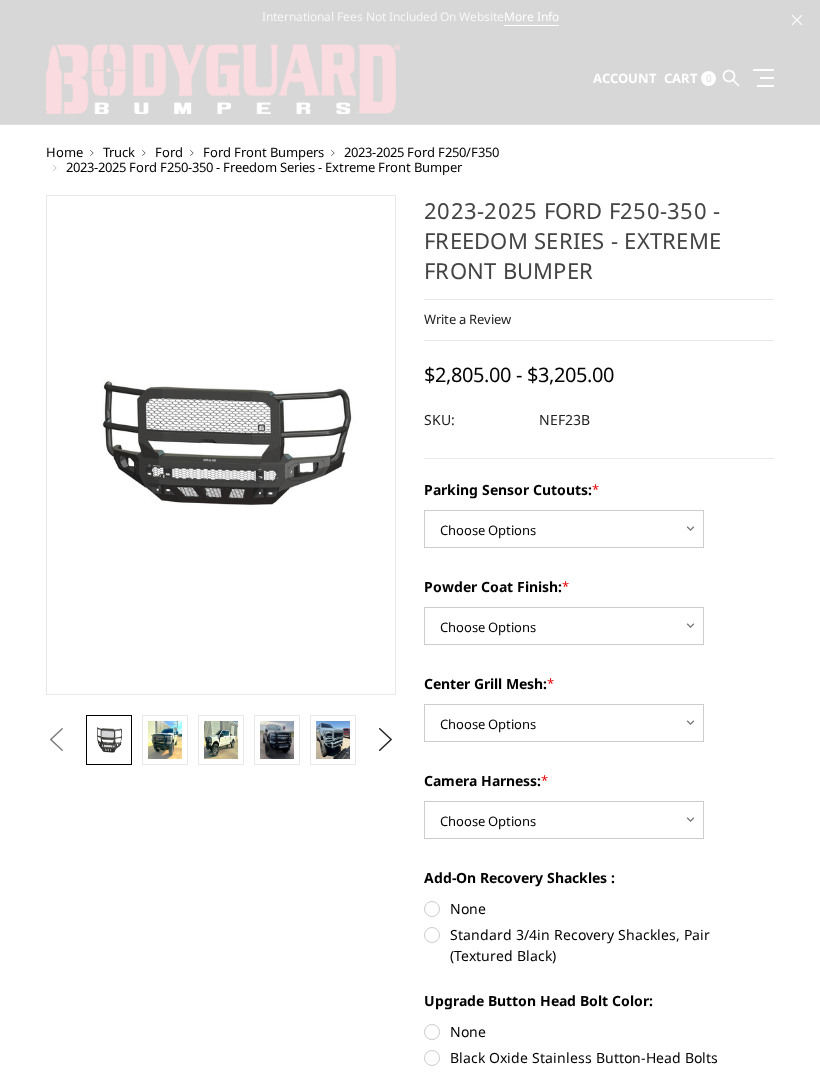 scroll, scrollTop: 0, scrollLeft: 0, axis: both 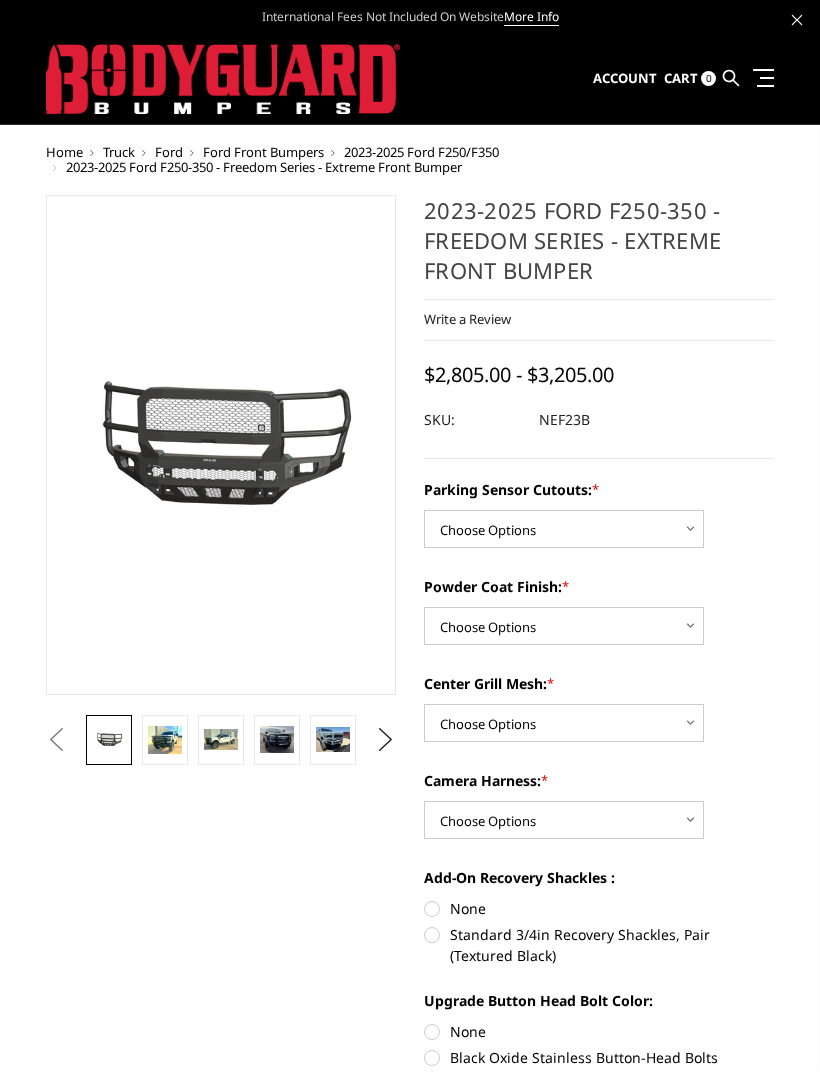 click at bounding box center (165, 740) 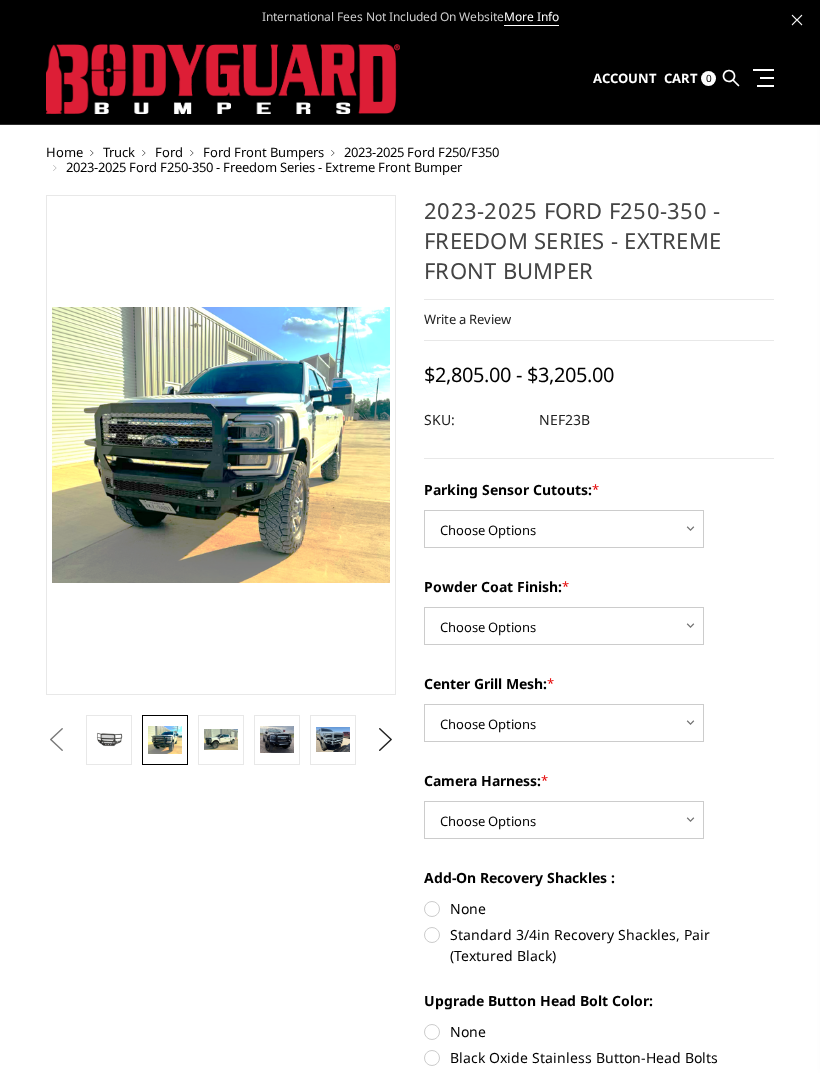 click at bounding box center (221, 740) 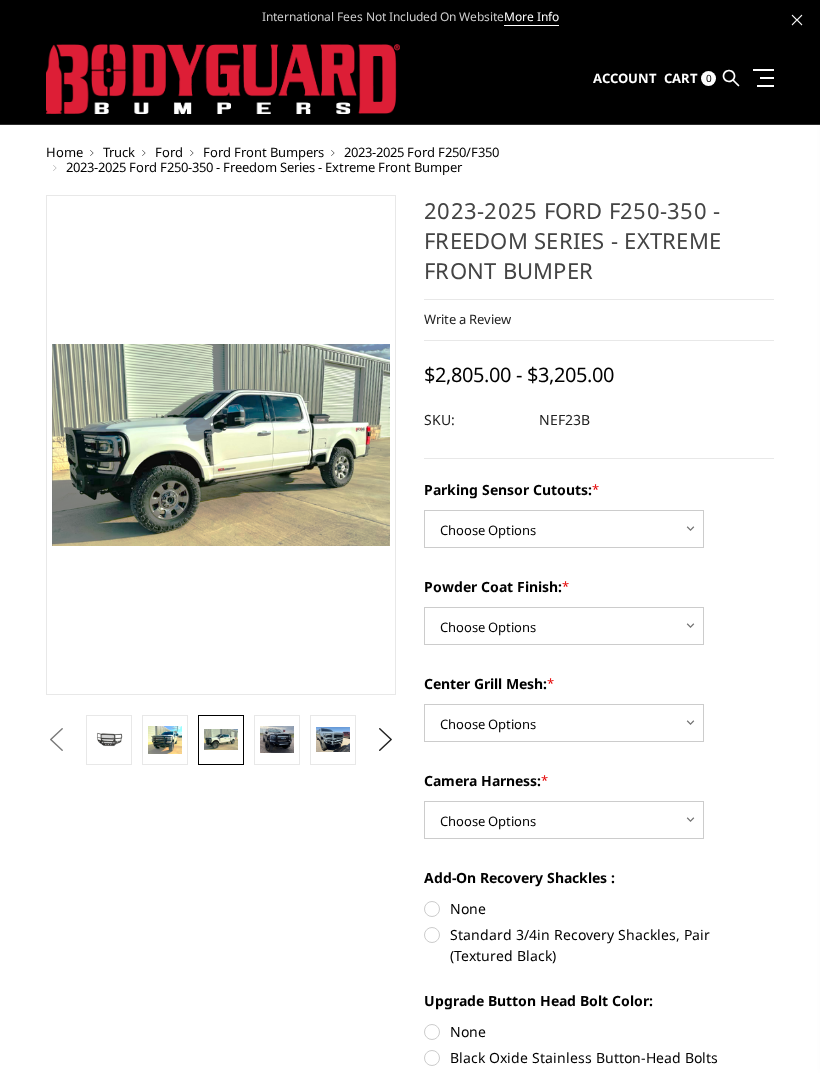 click at bounding box center [277, 739] 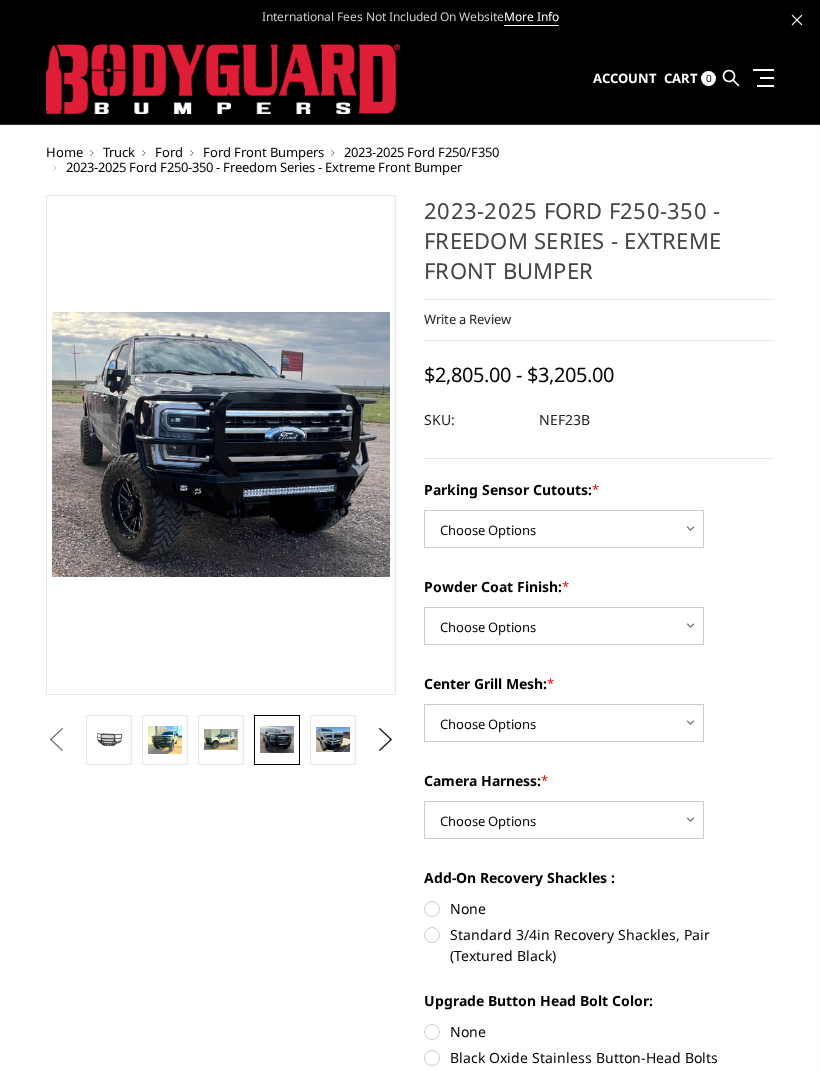 click at bounding box center [333, 740] 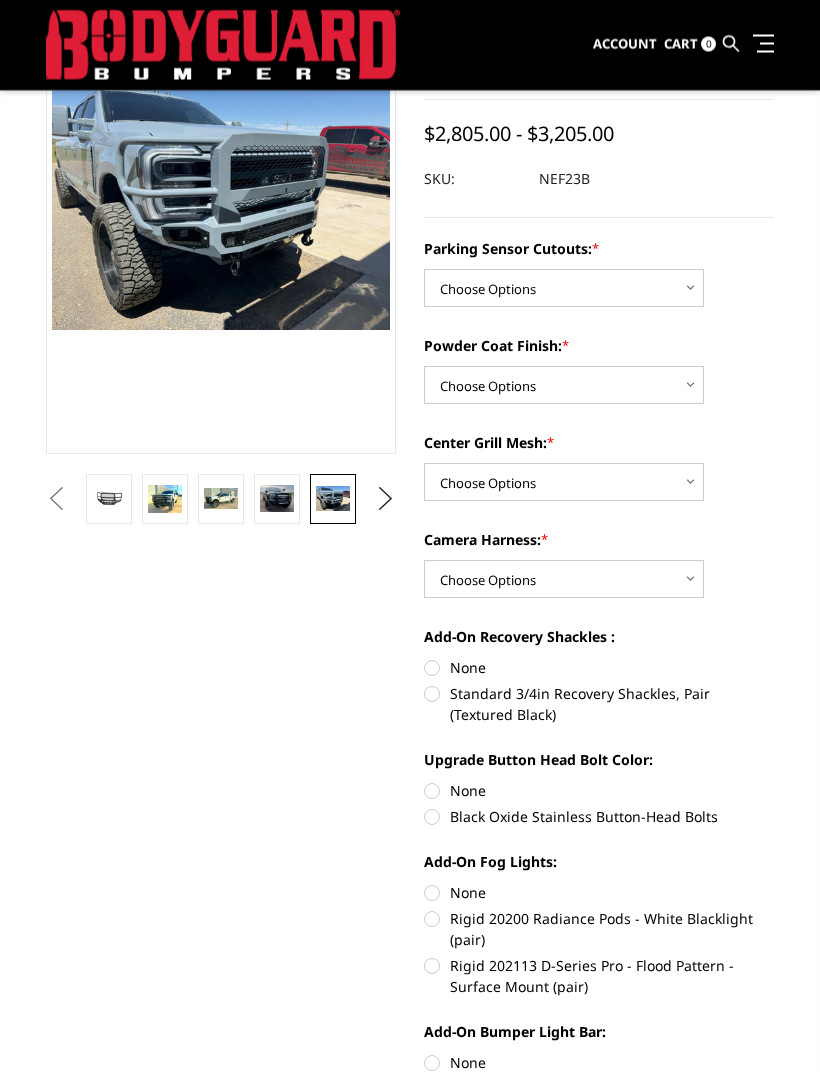 scroll, scrollTop: 188, scrollLeft: 0, axis: vertical 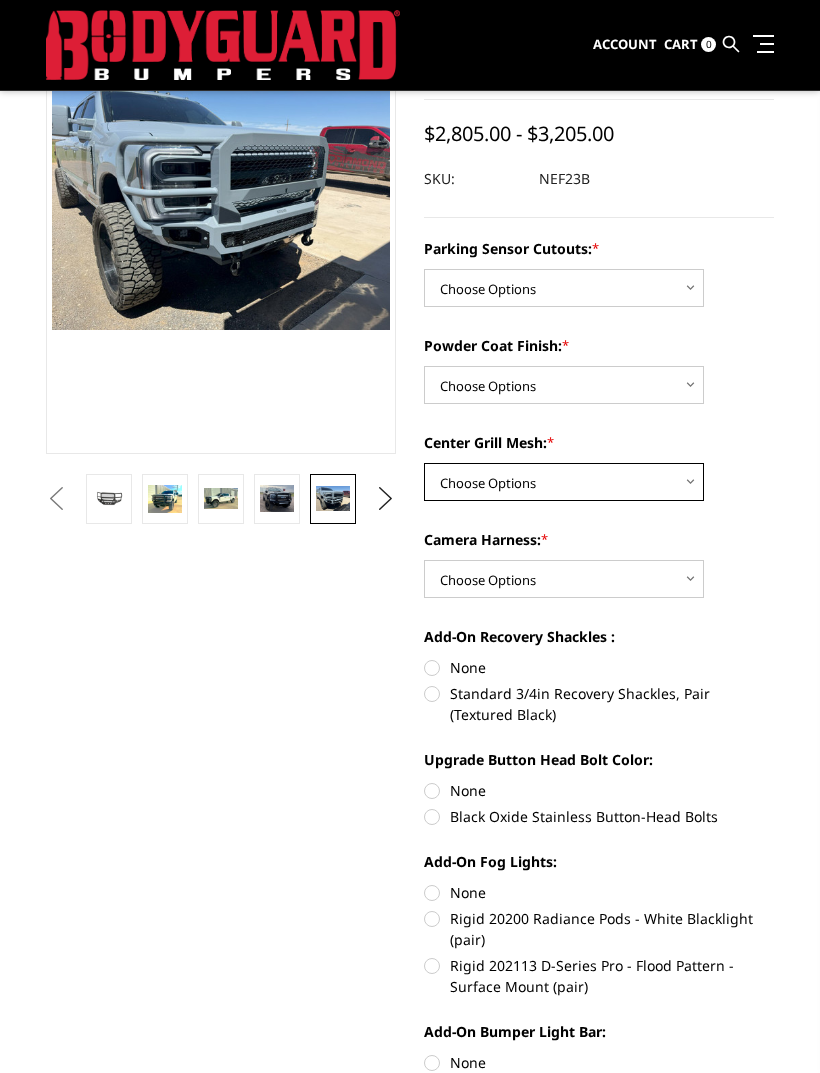 click on "Choose Options
With Center Grill Mesh
Without Center Grill Mesh" at bounding box center [564, 482] 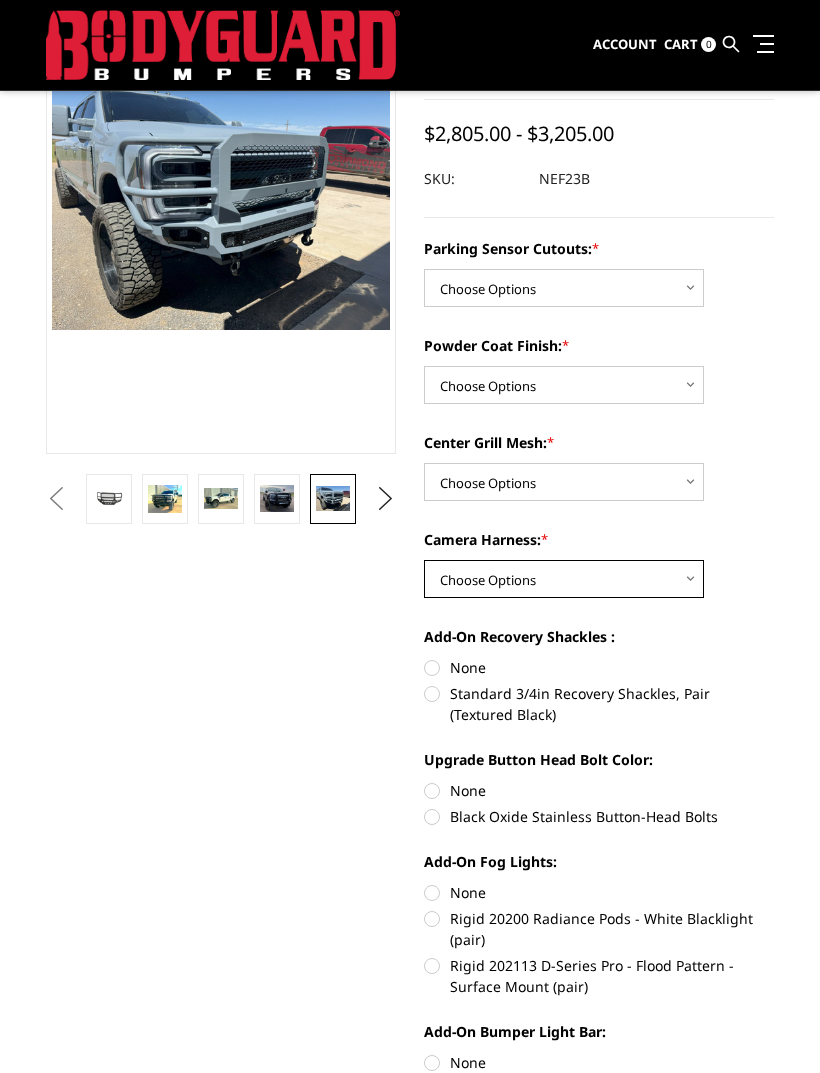 click on "Choose Options
WITH Camera Harness
WITHOUT Camera Harness" at bounding box center [564, 579] 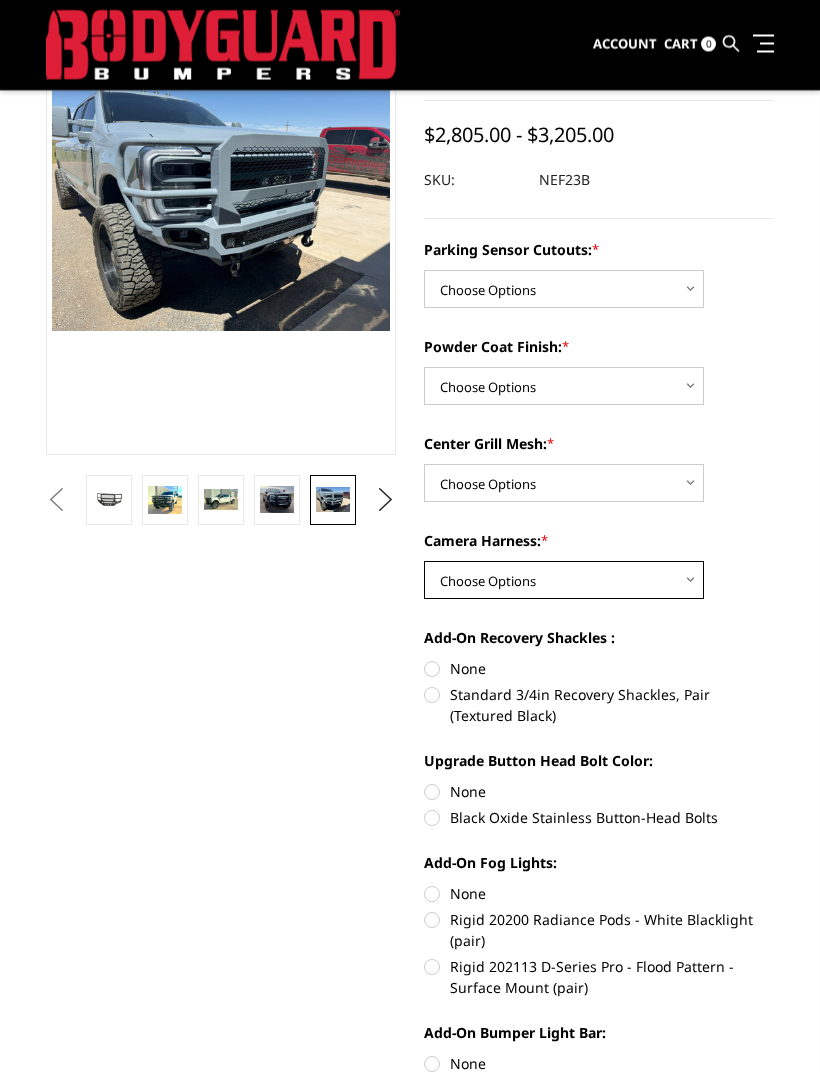 scroll, scrollTop: 0, scrollLeft: 0, axis: both 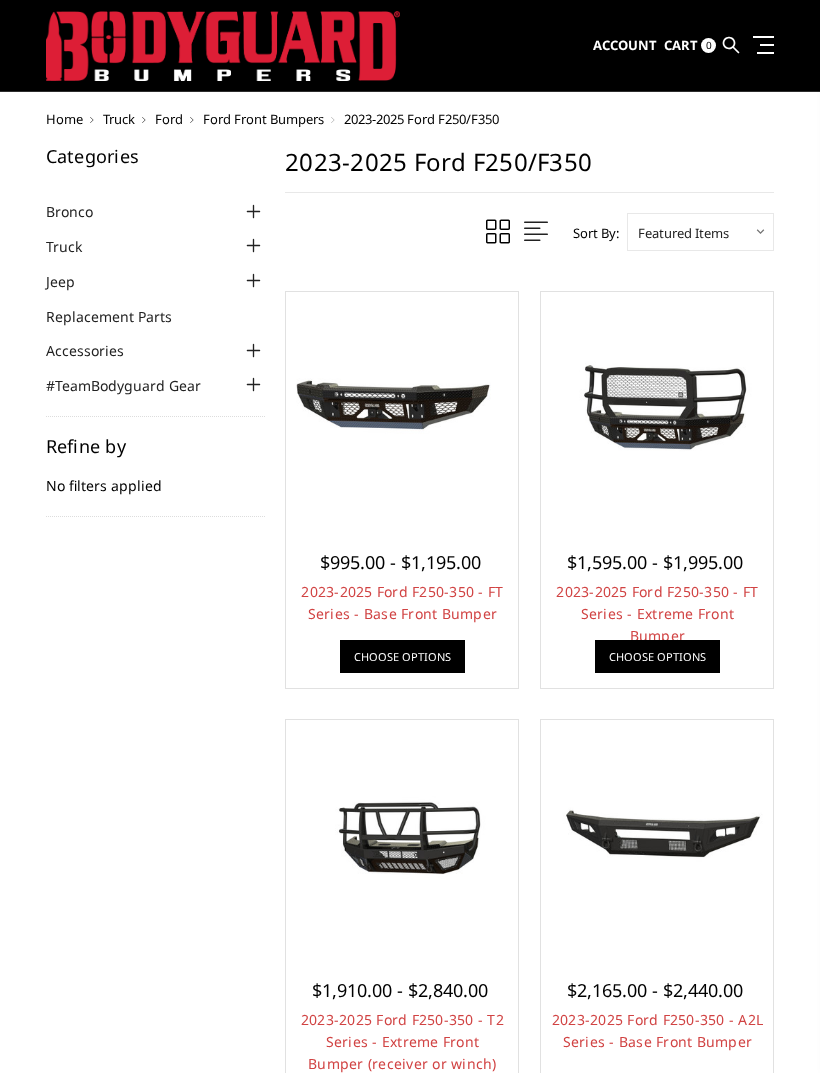 click at bounding box center (402, 408) 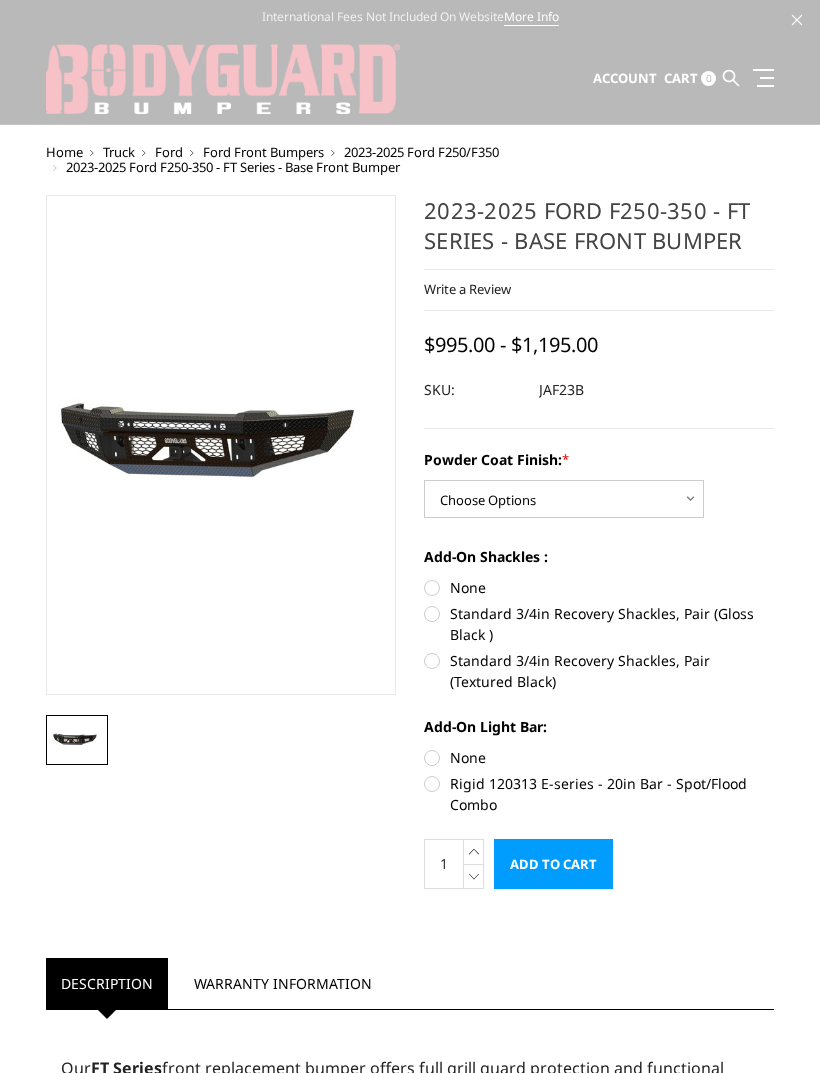scroll, scrollTop: 0, scrollLeft: 0, axis: both 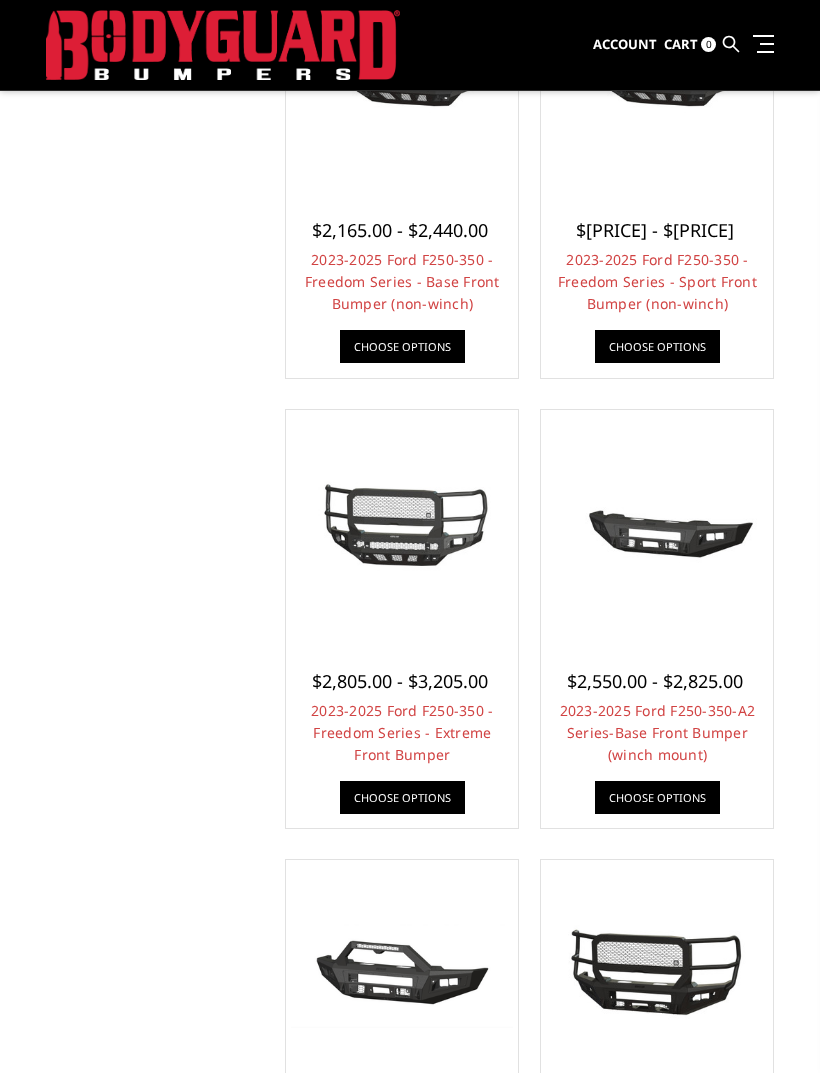 click at bounding box center (657, 526) 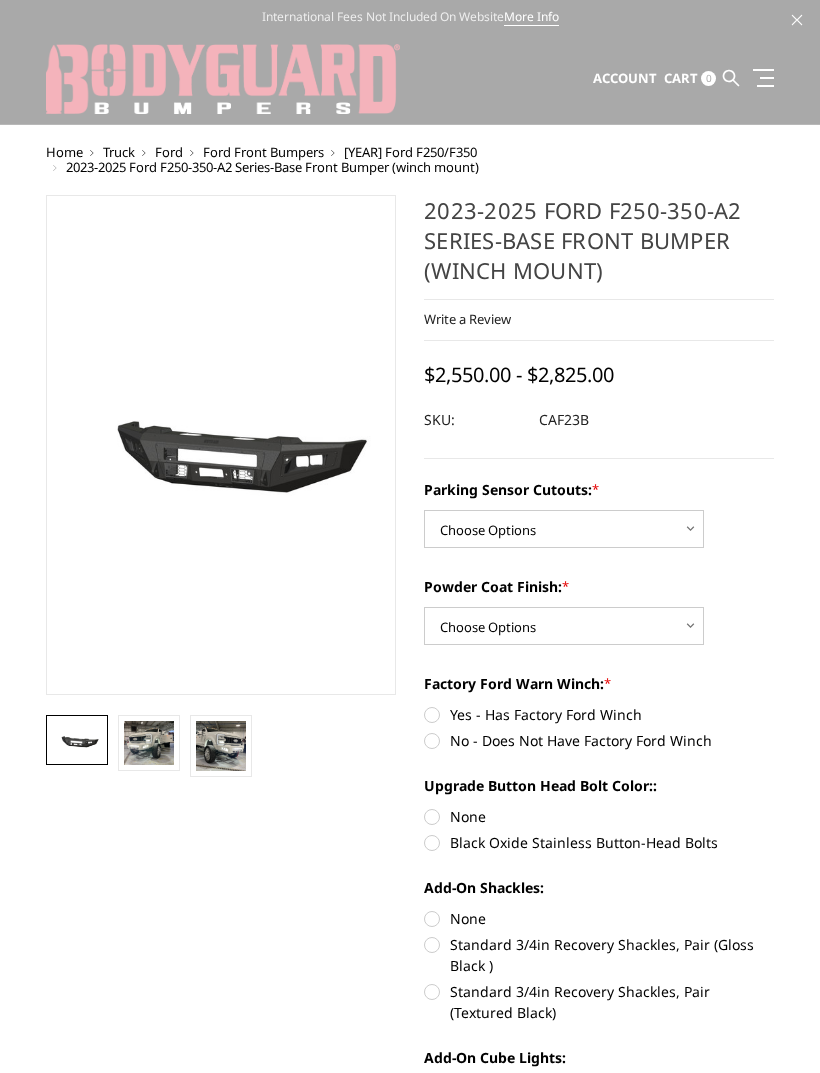 scroll, scrollTop: 0, scrollLeft: 0, axis: both 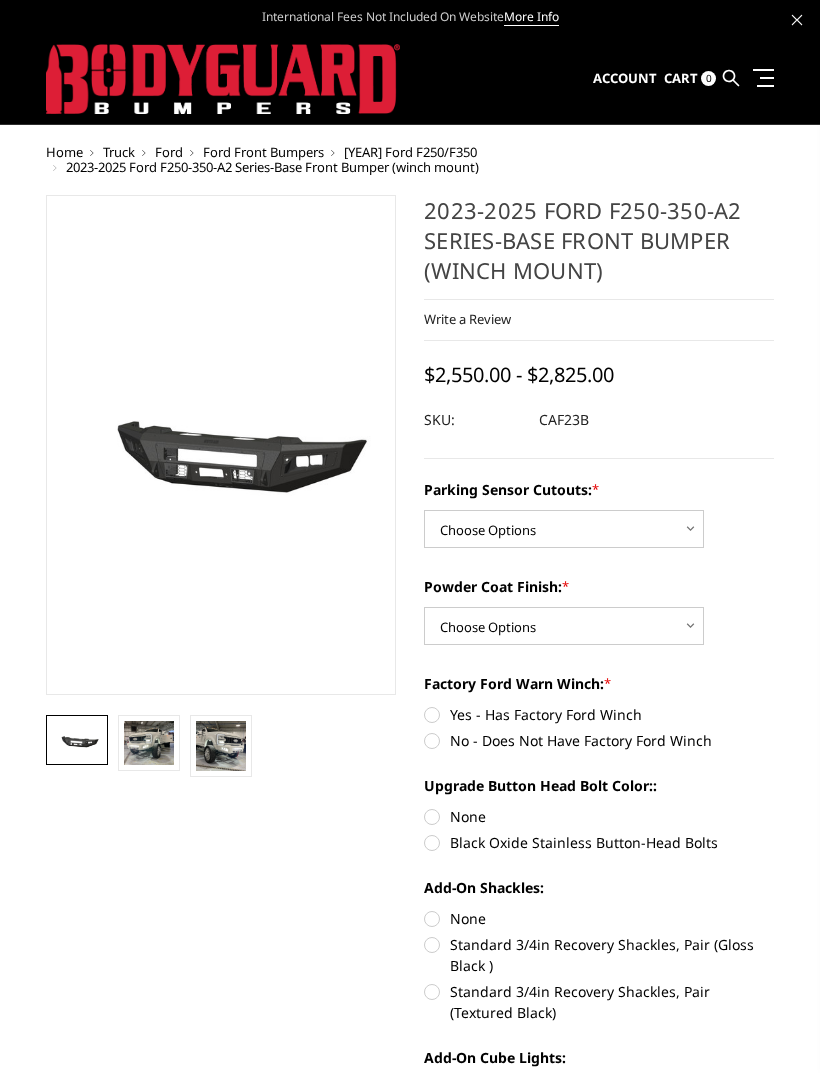 click at bounding box center [149, 743] 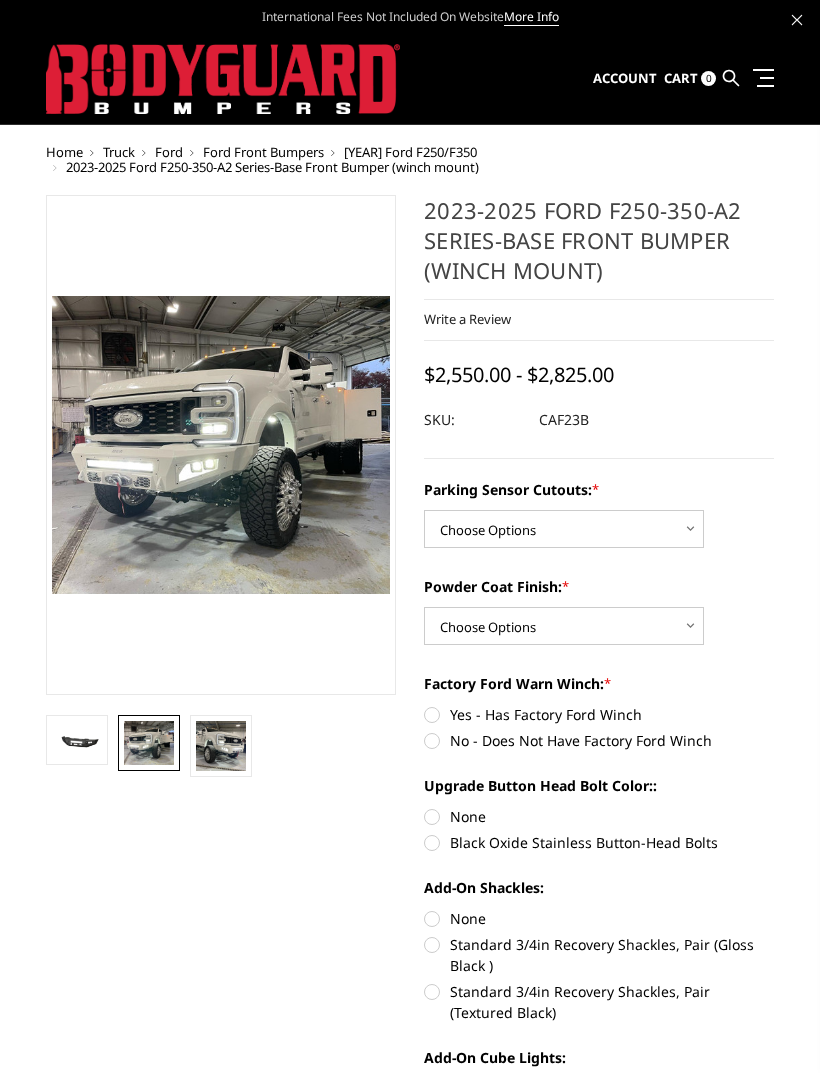 click at bounding box center (221, 746) 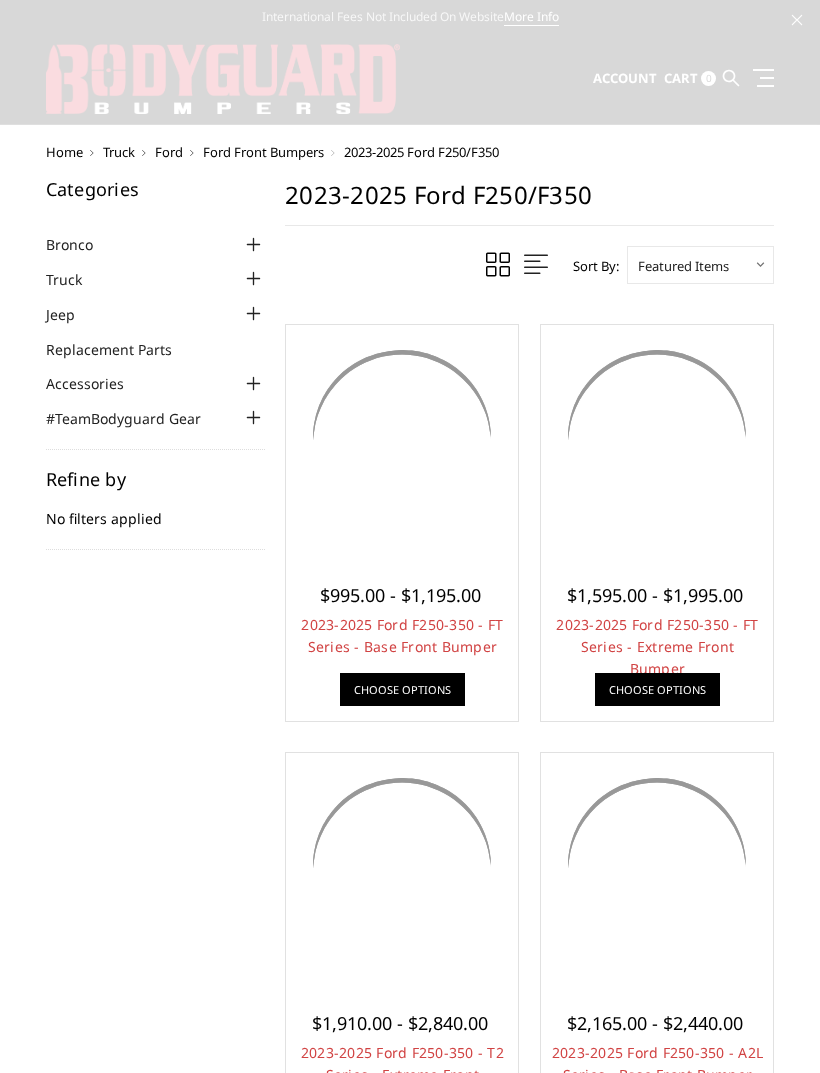 scroll, scrollTop: 1254, scrollLeft: 0, axis: vertical 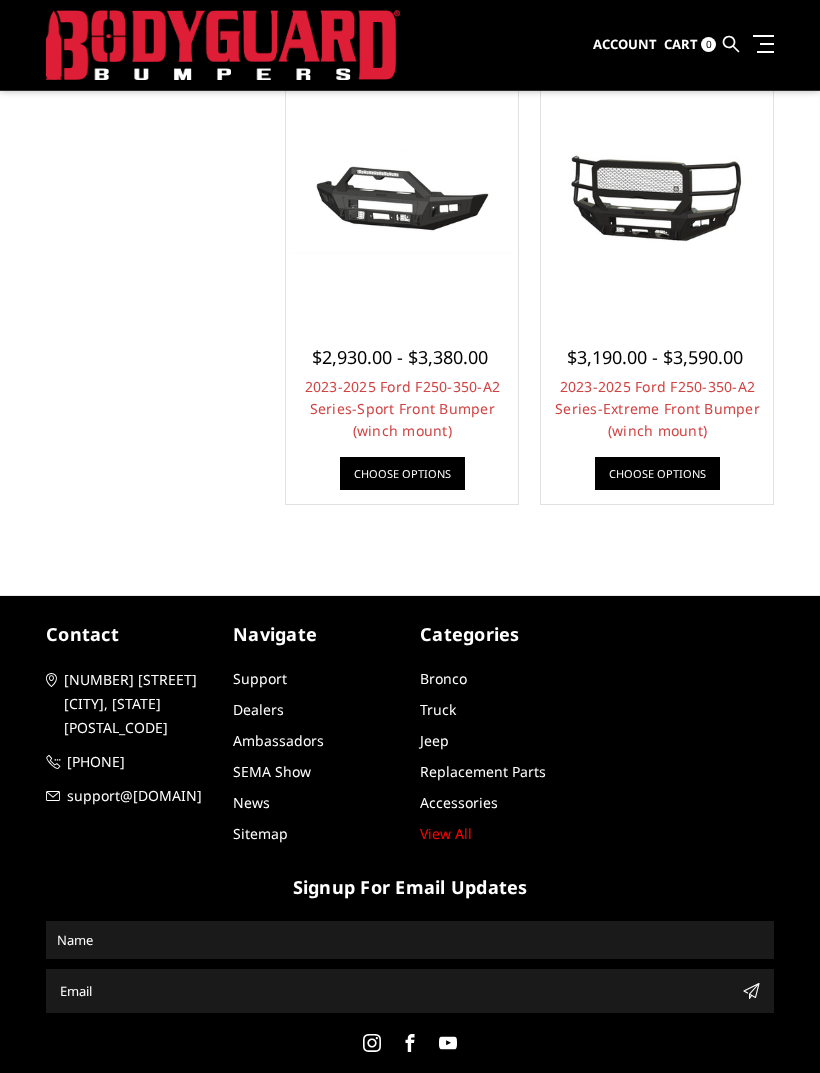 click at bounding box center [402, 202] 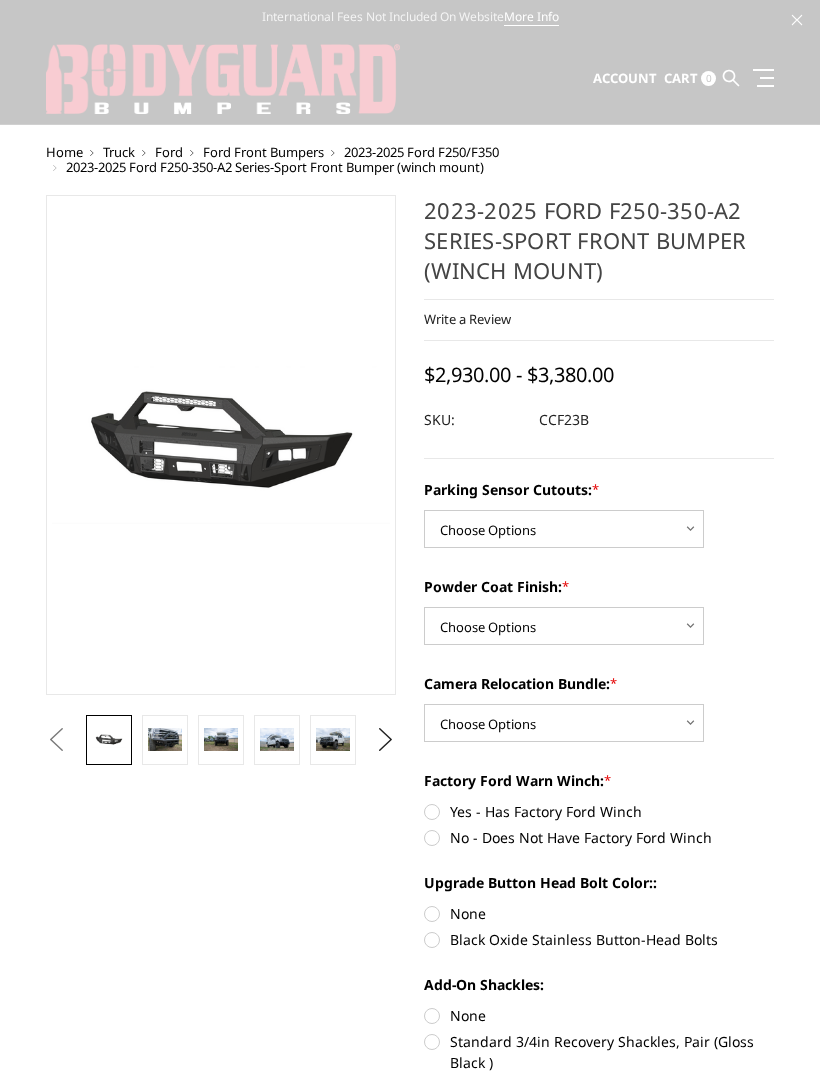 scroll, scrollTop: 0, scrollLeft: 0, axis: both 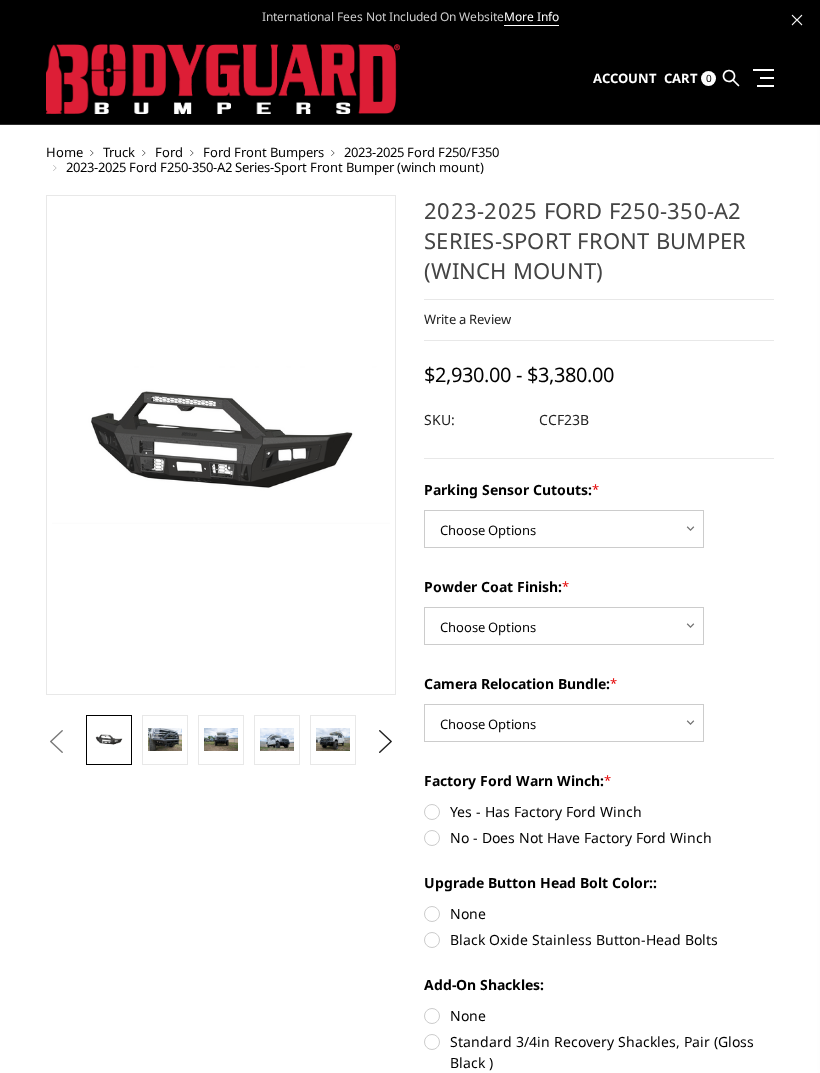 click at bounding box center [165, 739] 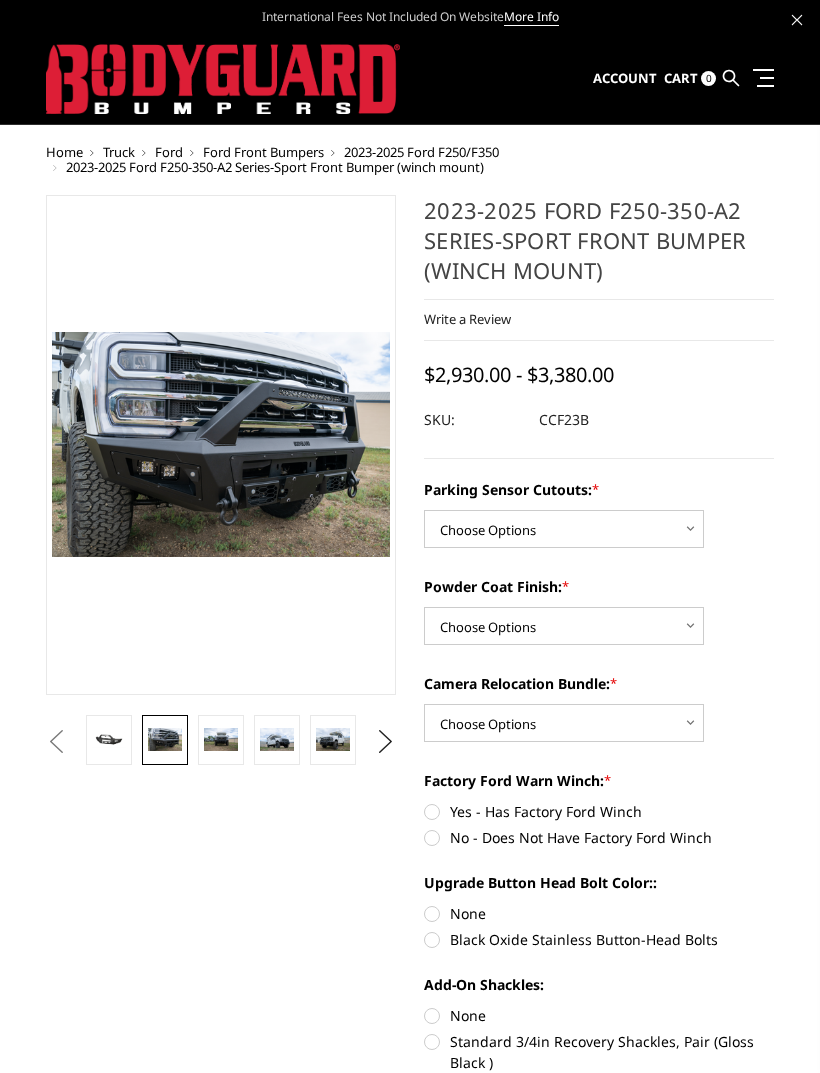 click at bounding box center (277, 740) 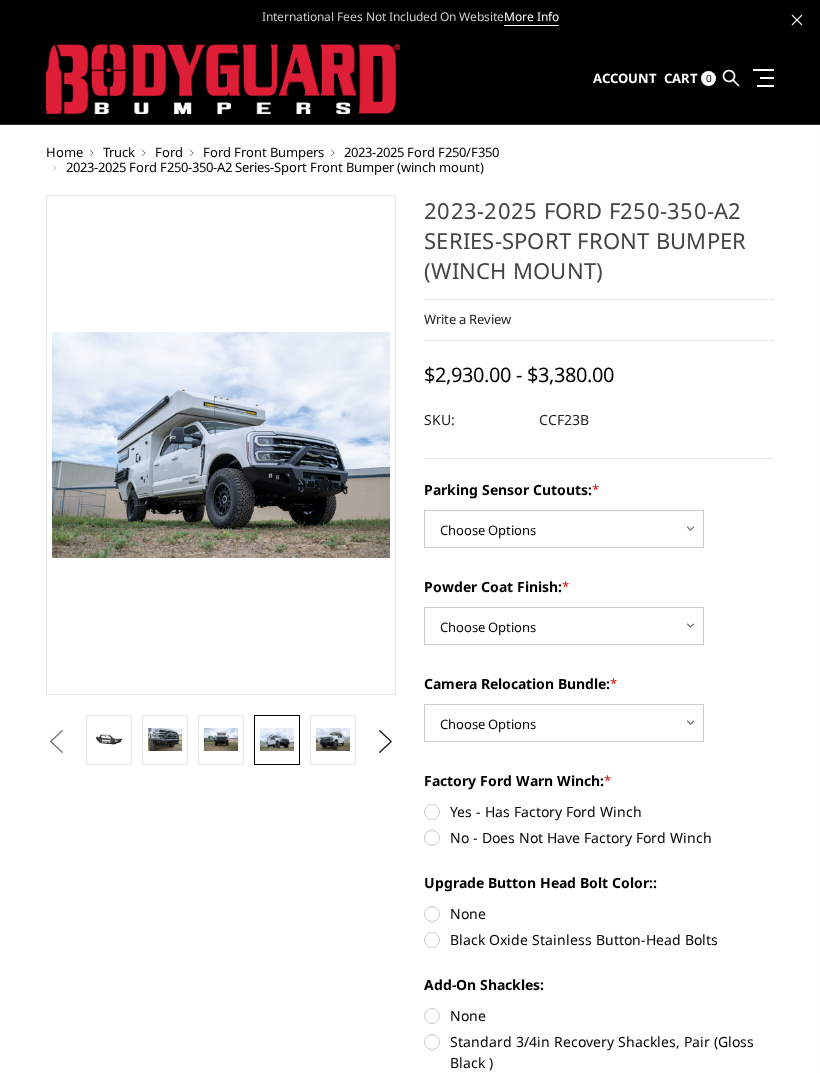 click at bounding box center [333, 739] 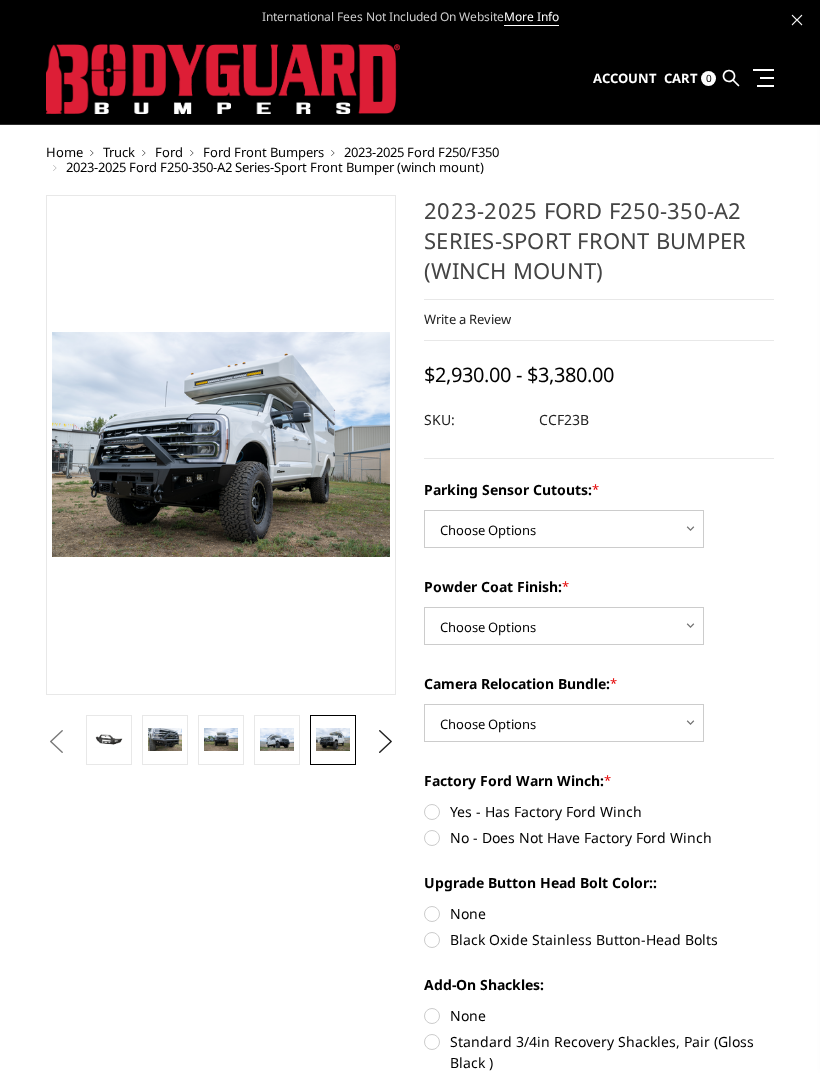 click at bounding box center (277, 739) 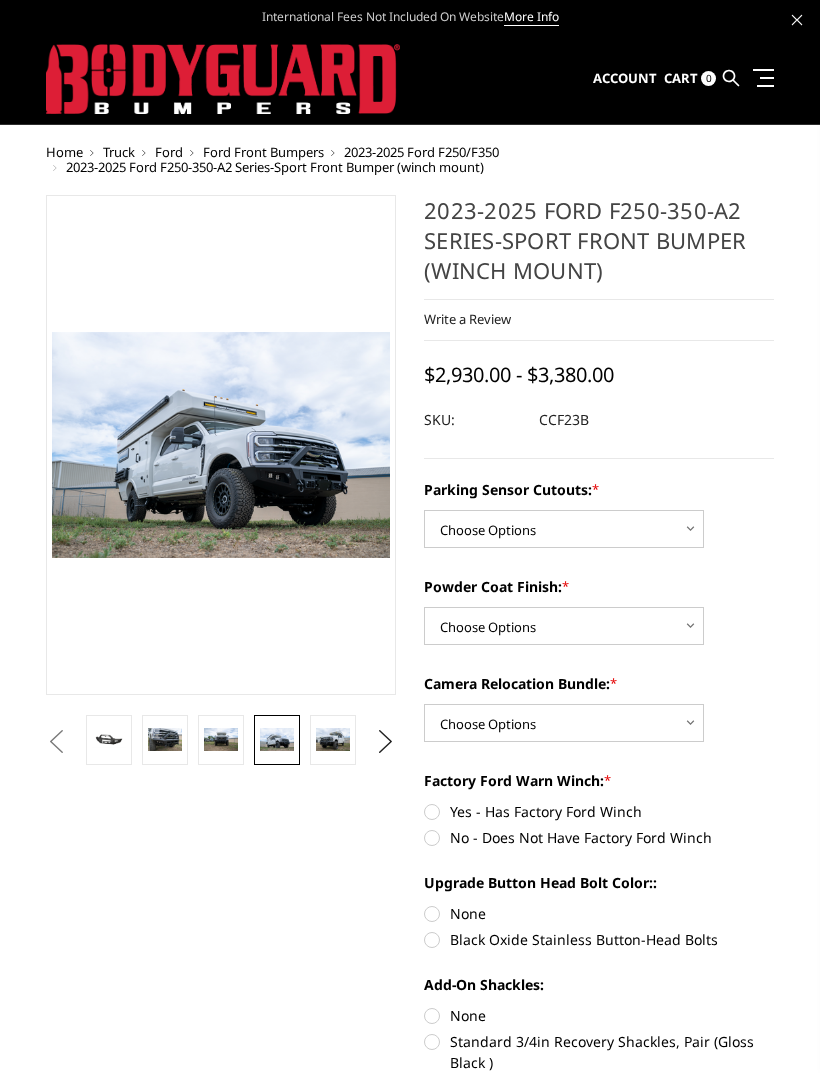 click at bounding box center (221, 739) 